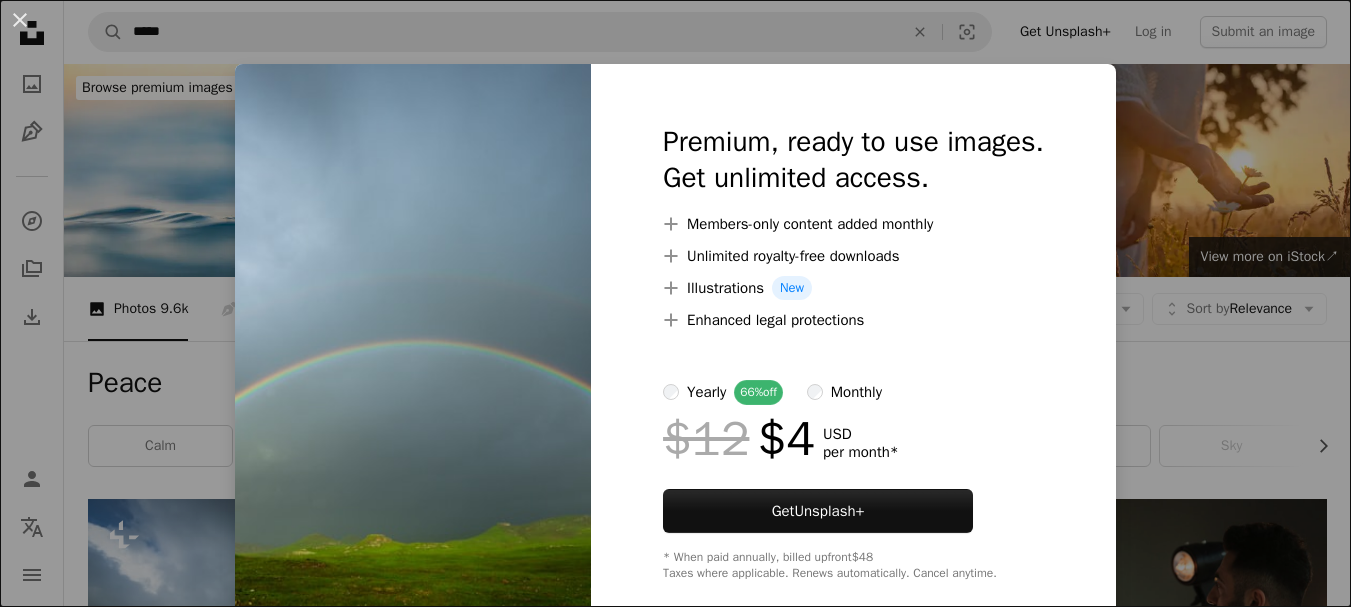 scroll, scrollTop: 514, scrollLeft: 0, axis: vertical 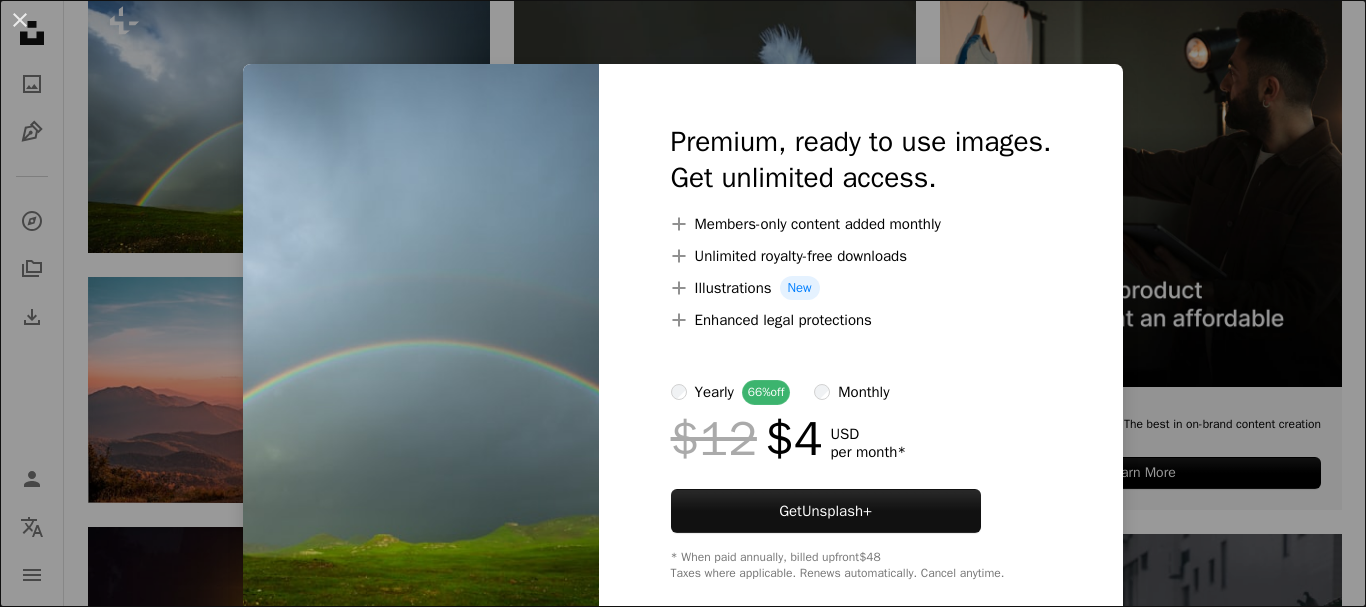 click on "Premium, ready to use images. Get unlimited access. A plus sign Members-only content added monthly A plus sign Unlimited royalty-free downloads A plus sign Illustrations  New A plus sign Enhanced legal protections yearly 66%  off monthly $12   $4 USD per month * Get  Unsplash+ * When paid annually, billed upfront  $48 Taxes where applicable. Renews automatically. Cancel anytime." at bounding box center (861, 352) 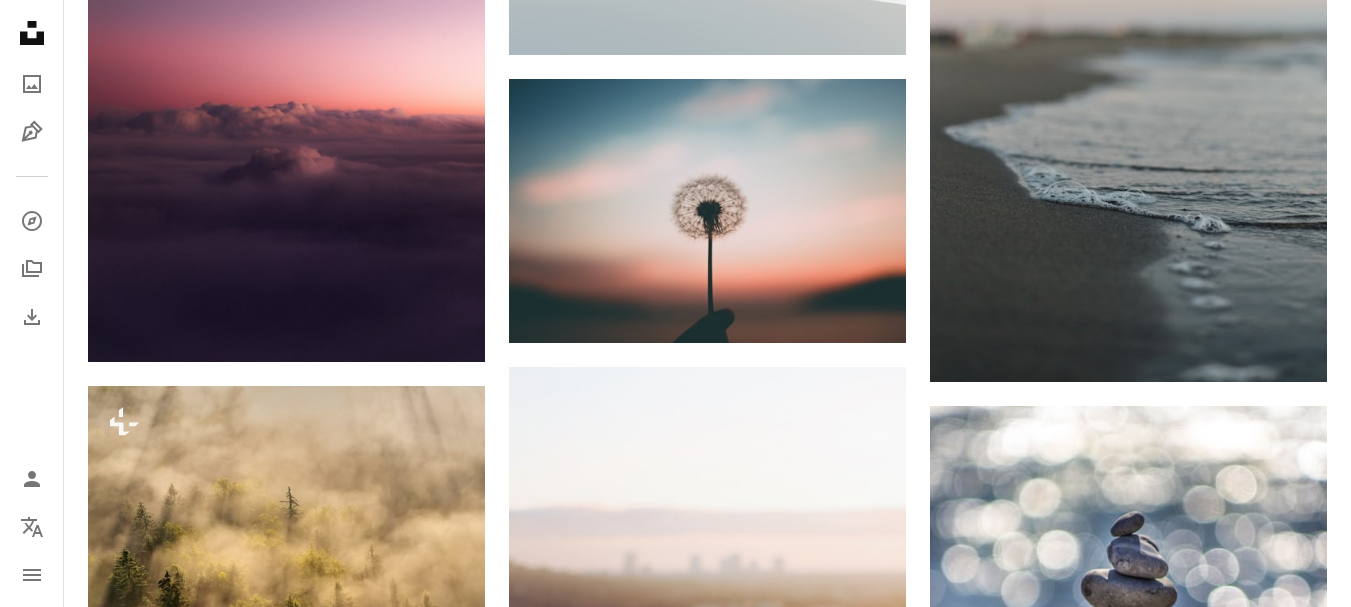 scroll, scrollTop: 1581, scrollLeft: 0, axis: vertical 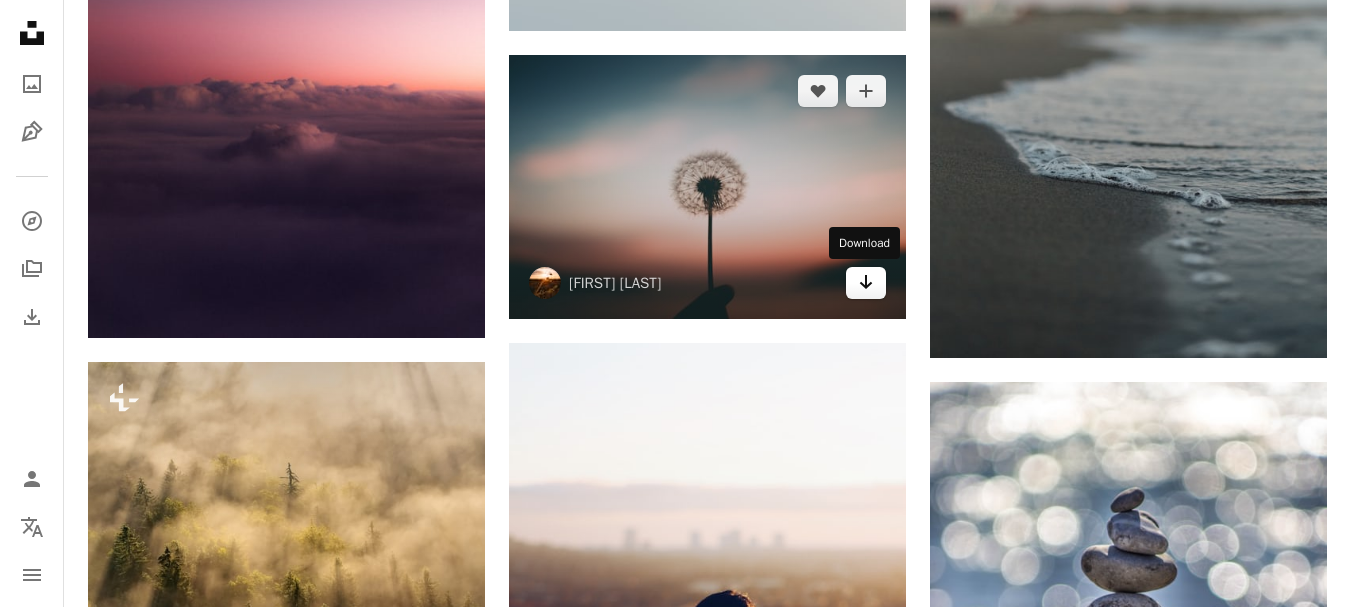 click on "Arrow pointing down" at bounding box center (866, 283) 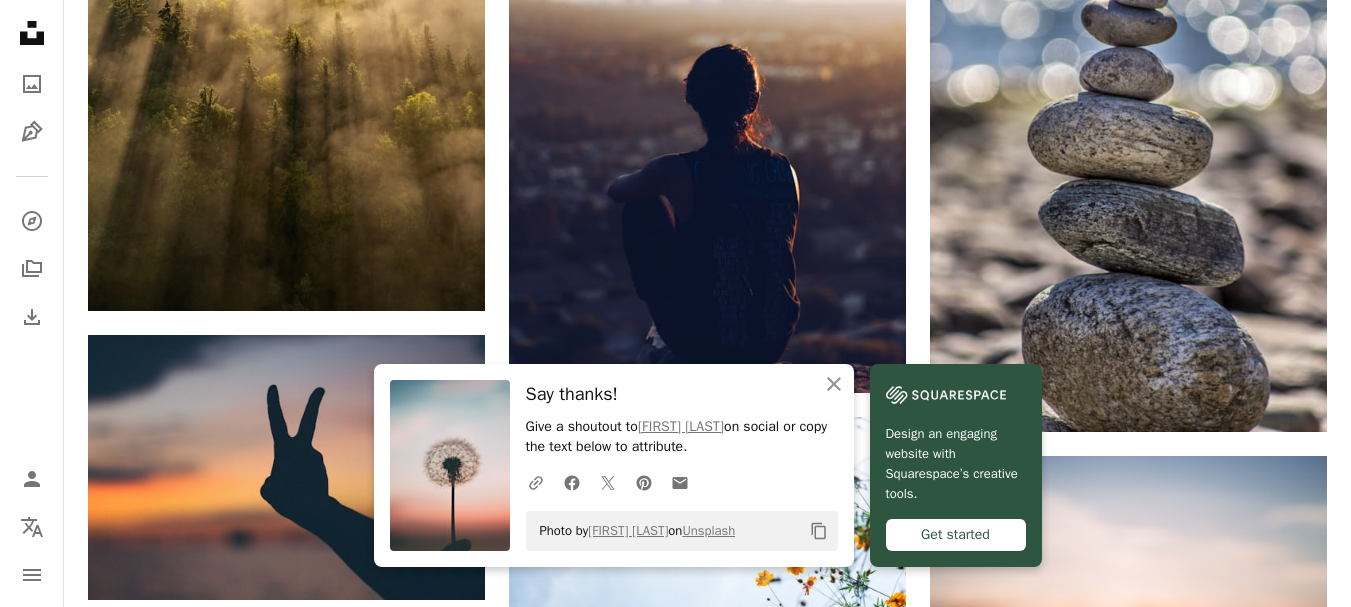 scroll, scrollTop: 2144, scrollLeft: 0, axis: vertical 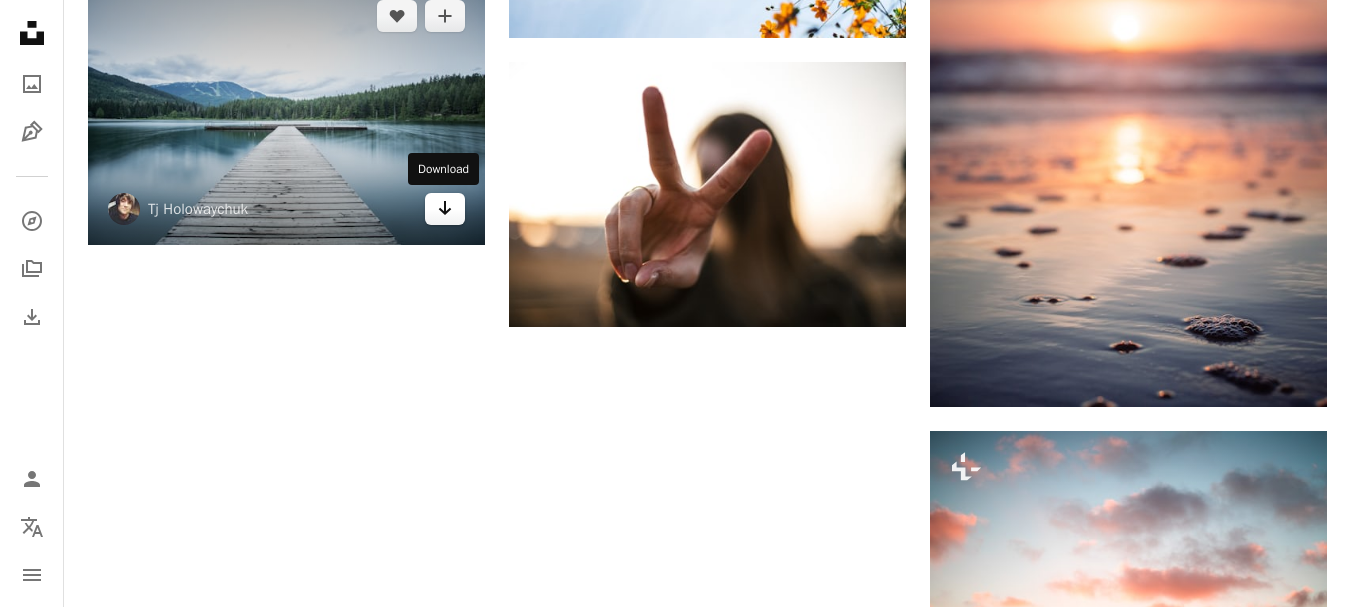 click on "Arrow pointing down" at bounding box center [445, 209] 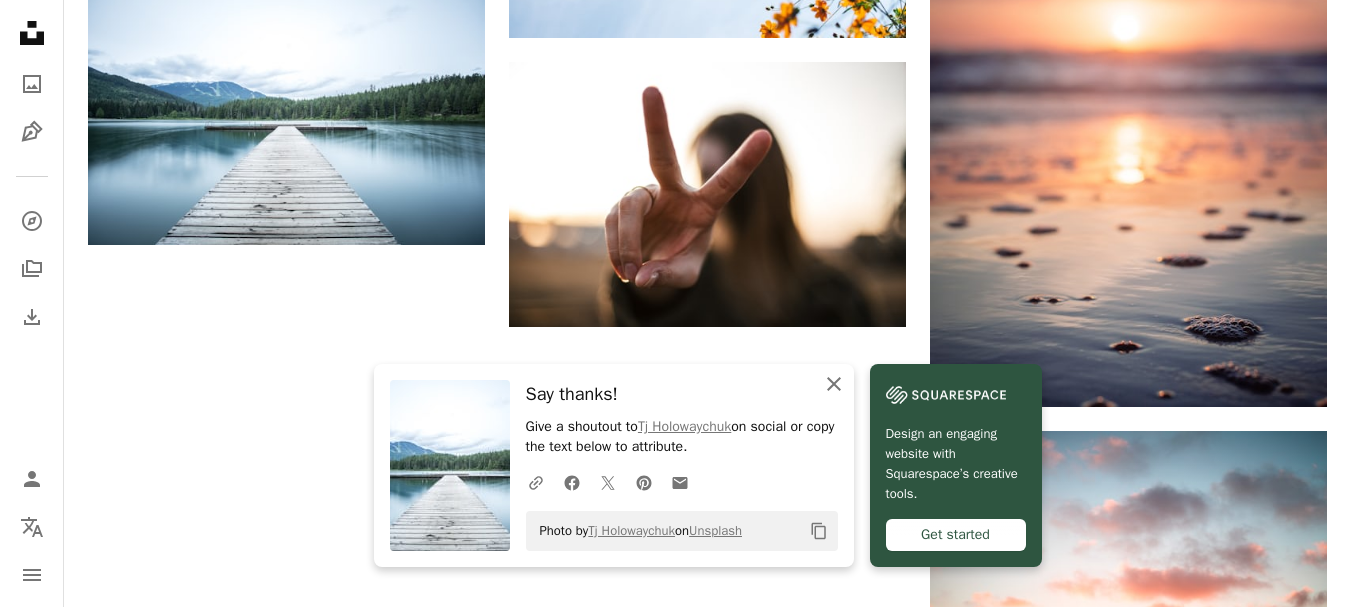 click 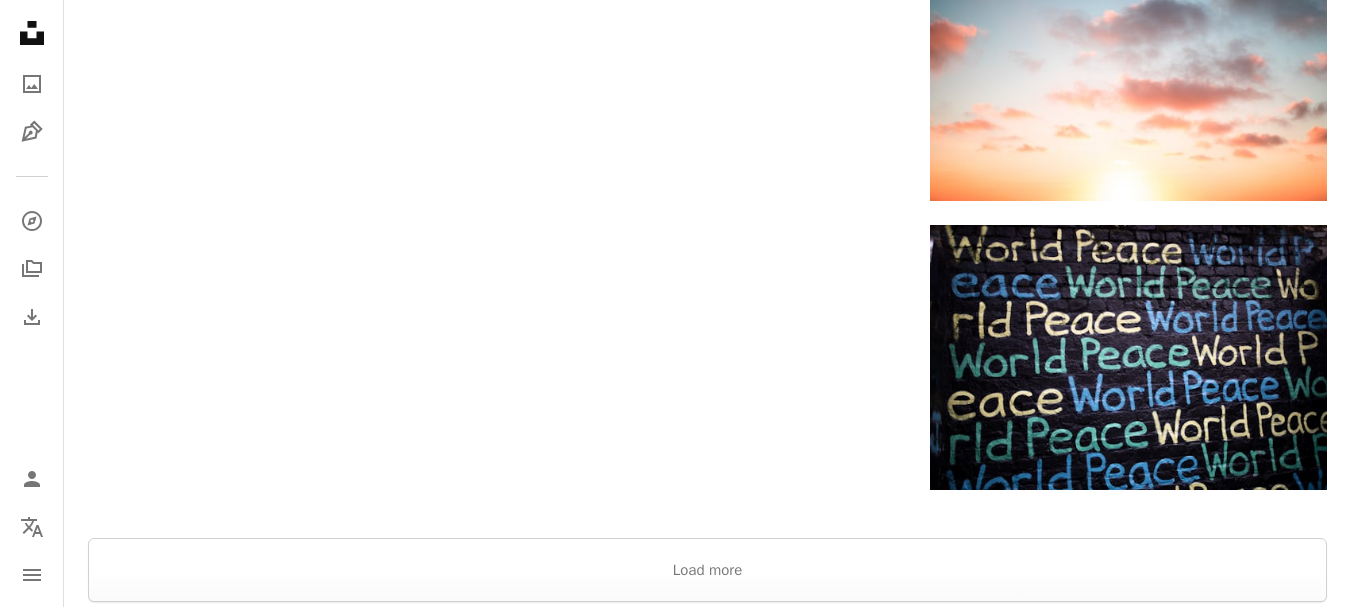 scroll, scrollTop: 3252, scrollLeft: 0, axis: vertical 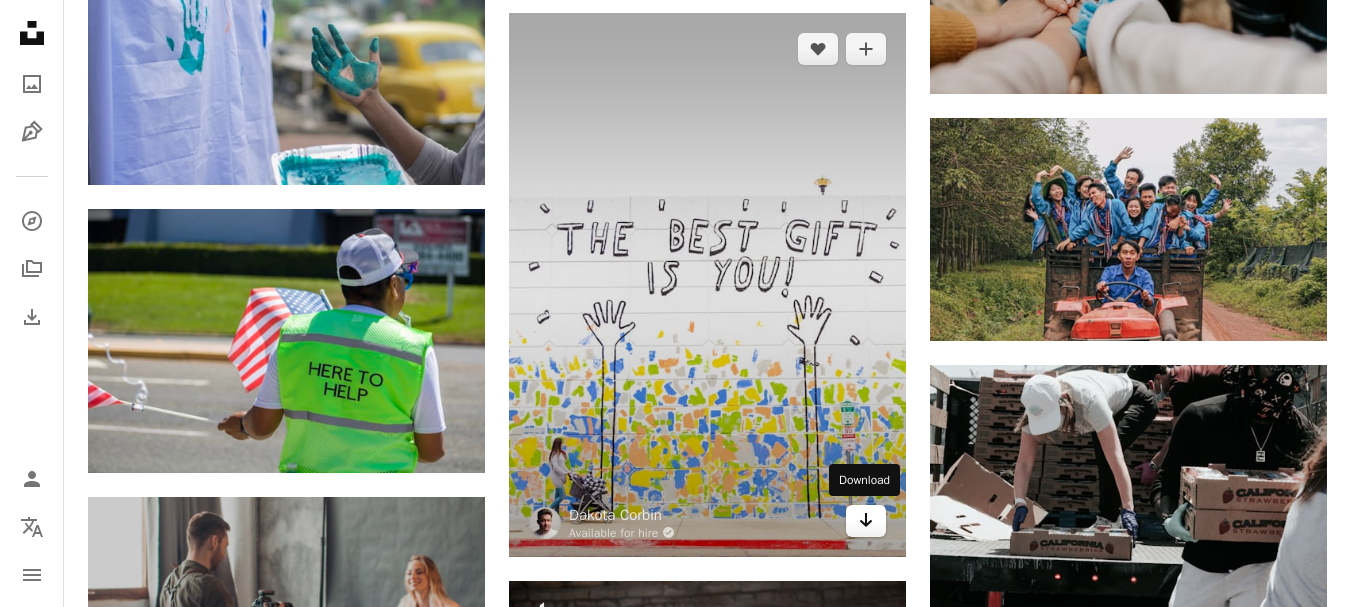 click on "Arrow pointing down" 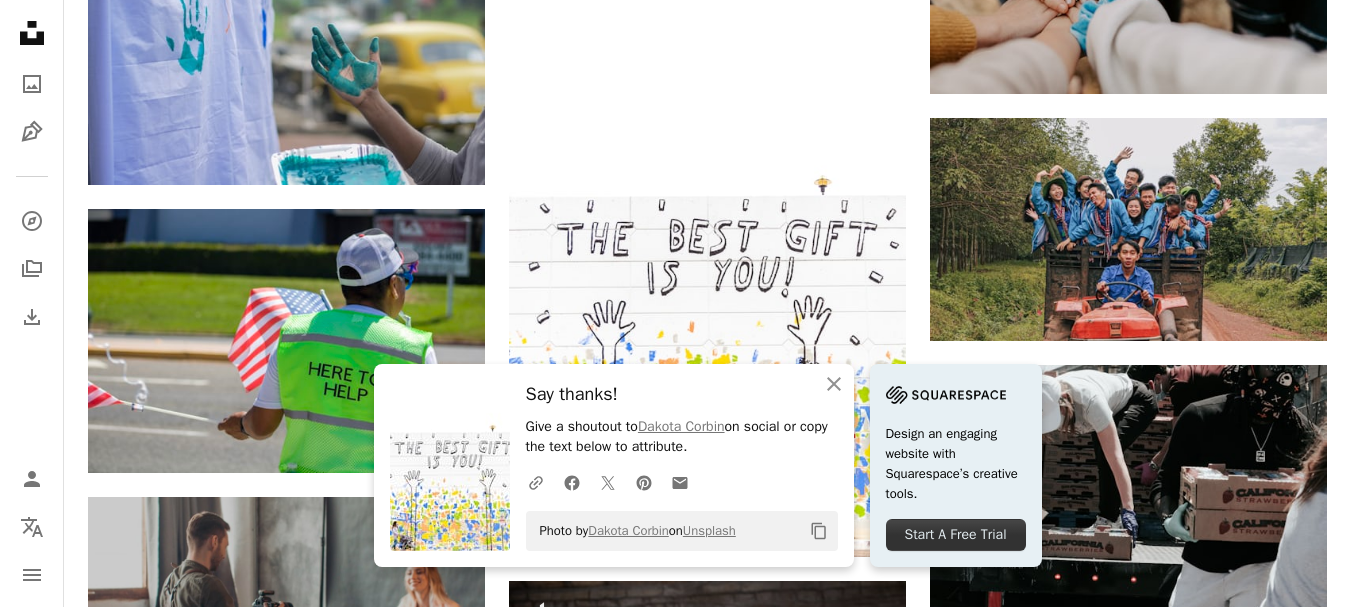 click at bounding box center [1336, 592] 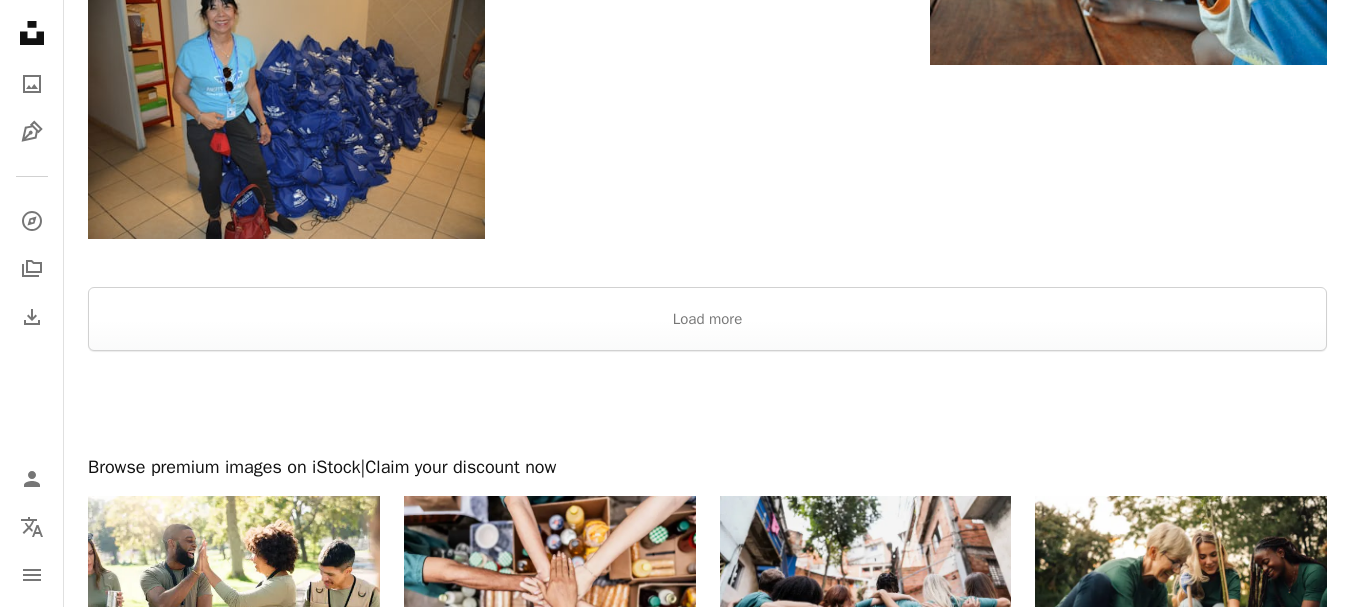 scroll, scrollTop: 0, scrollLeft: 0, axis: both 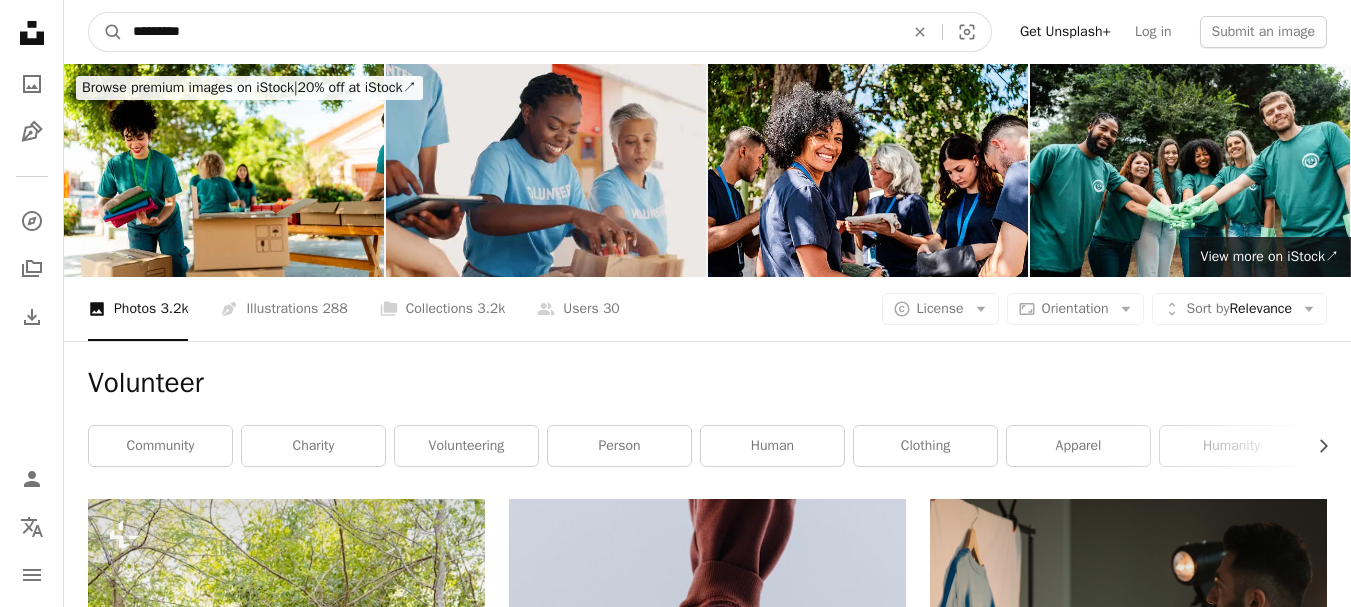 click on "*********" at bounding box center [510, 32] 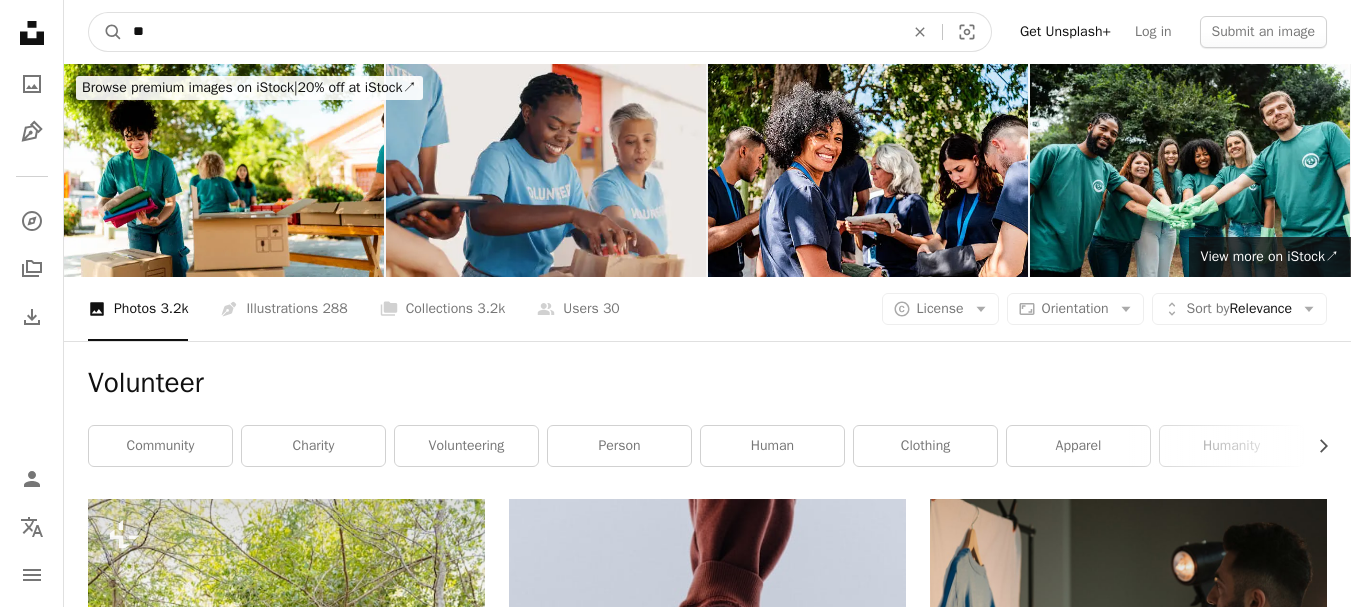 type on "*" 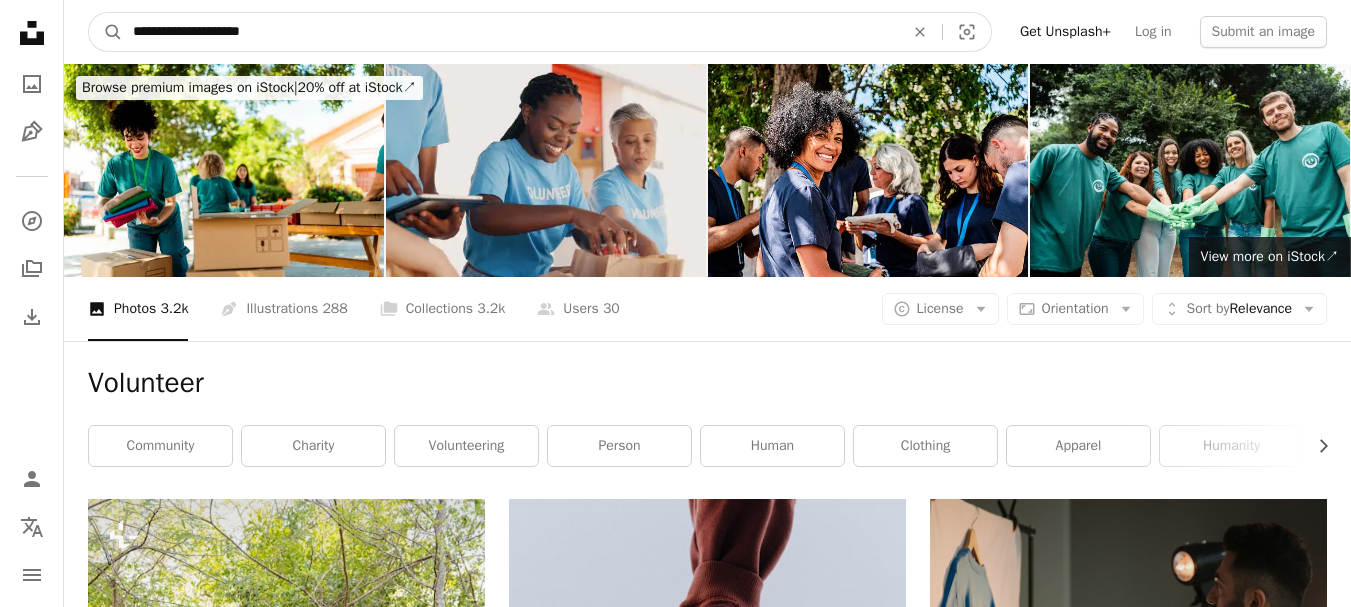 type on "**********" 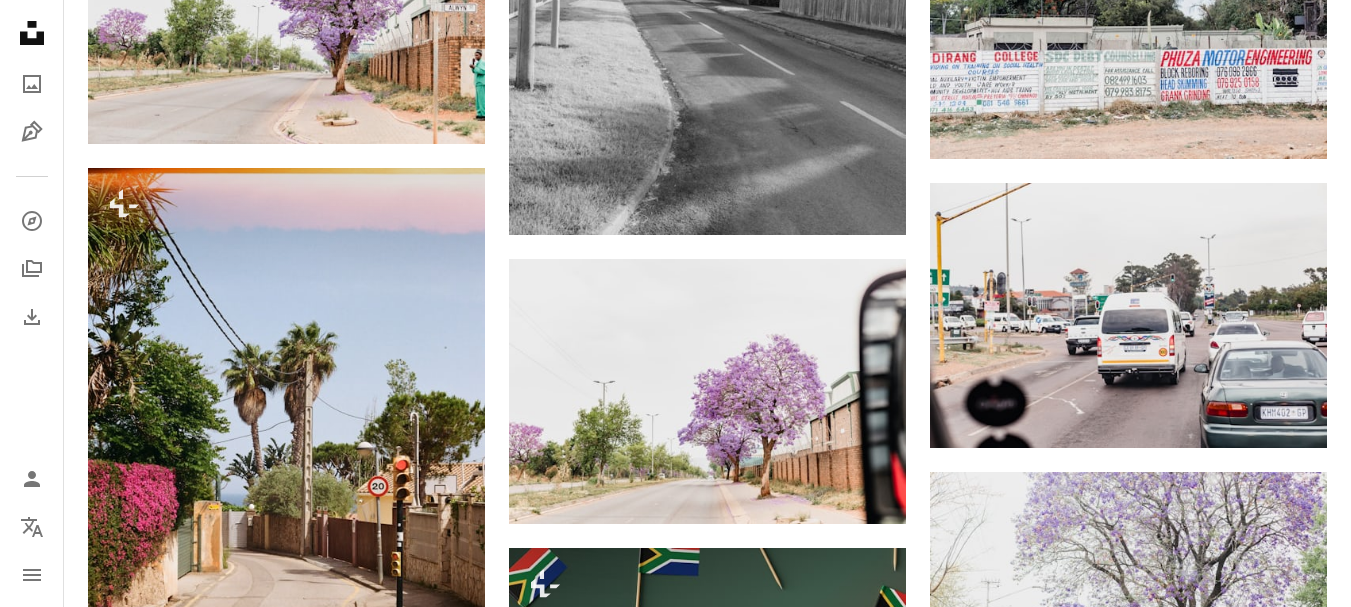 scroll, scrollTop: 1157, scrollLeft: 0, axis: vertical 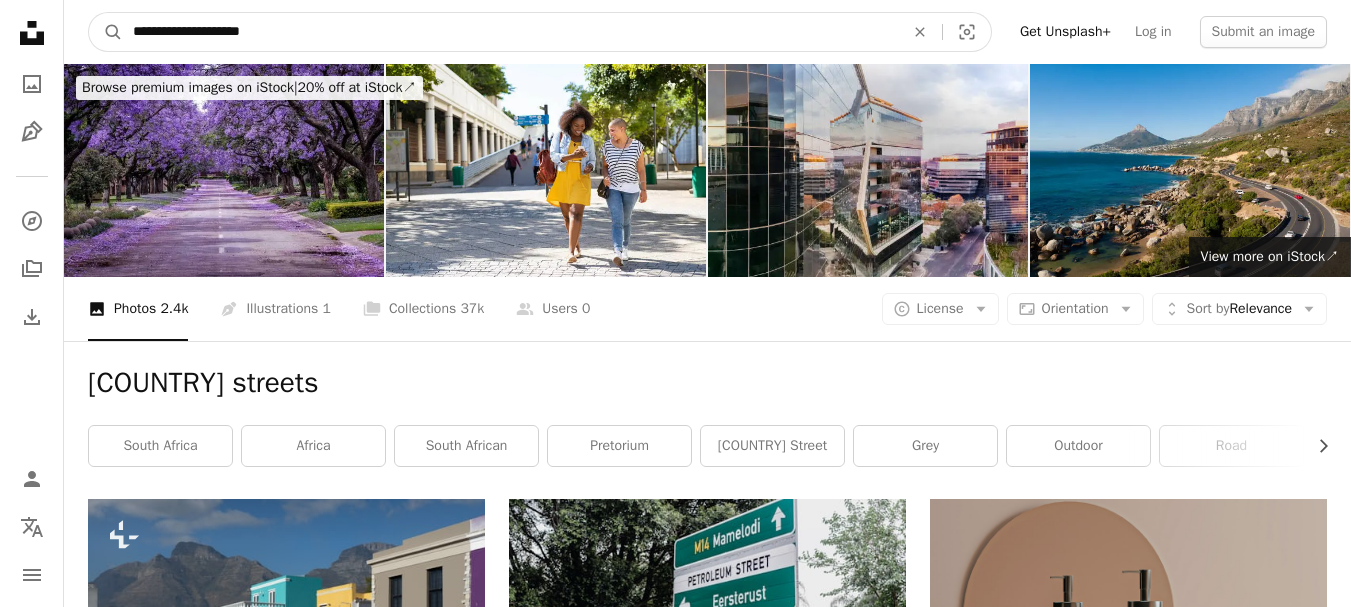 click on "**********" at bounding box center [510, 32] 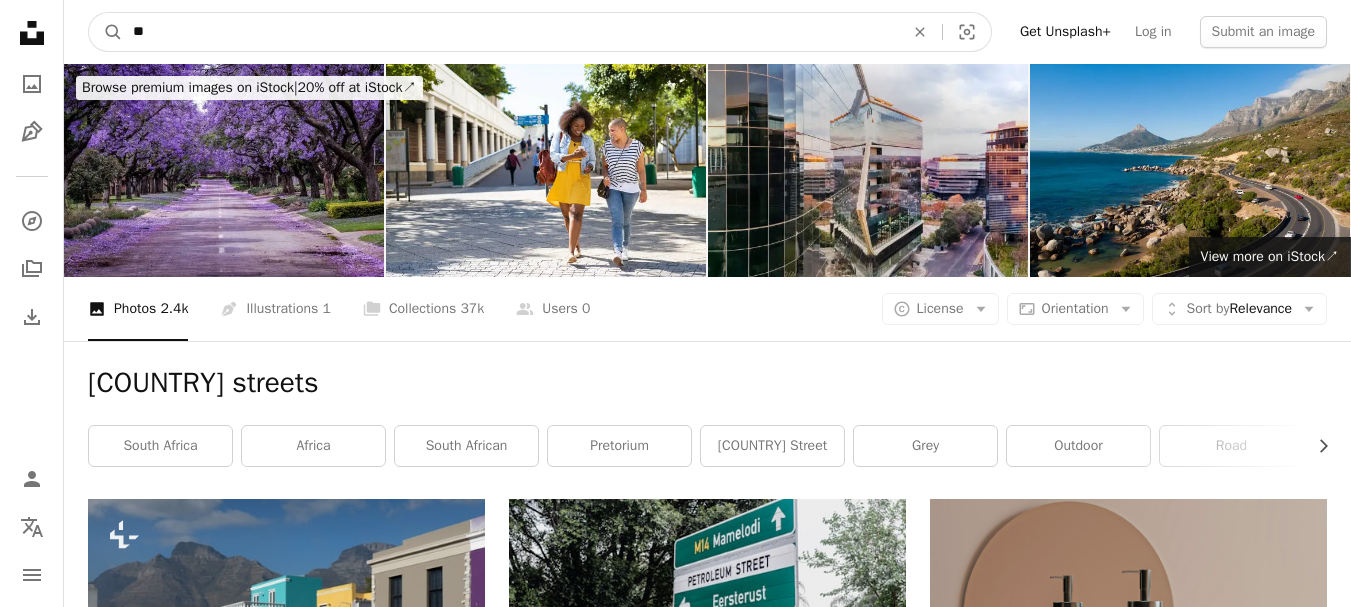 type on "*" 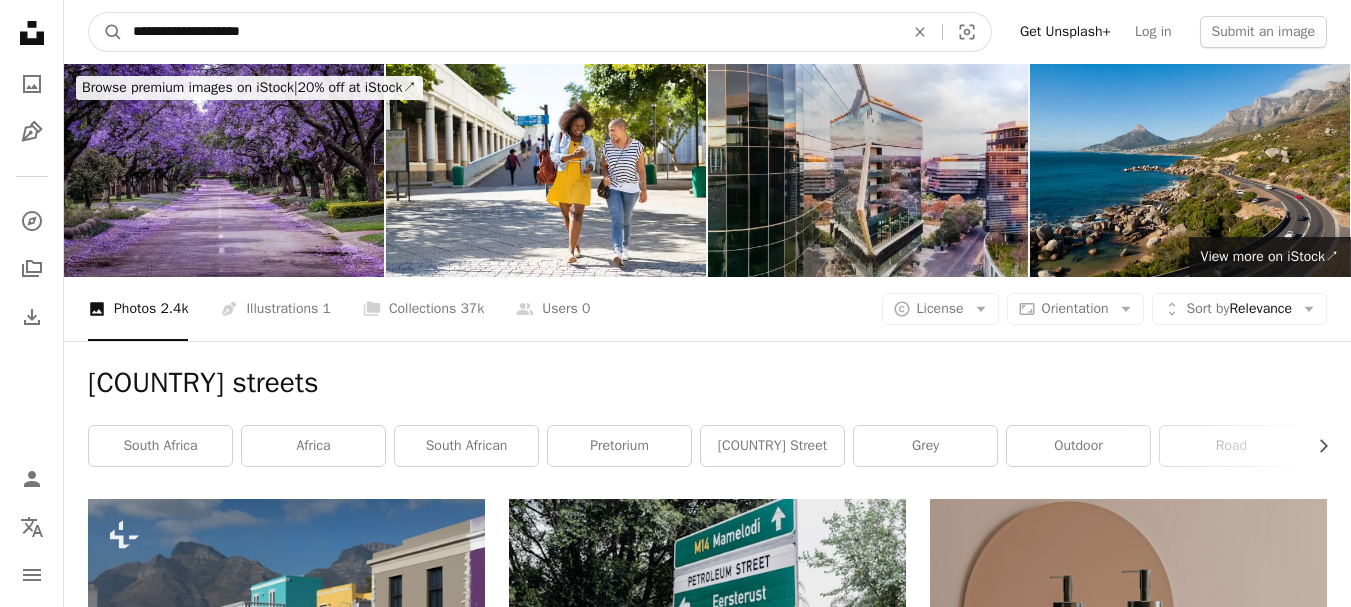 type on "**********" 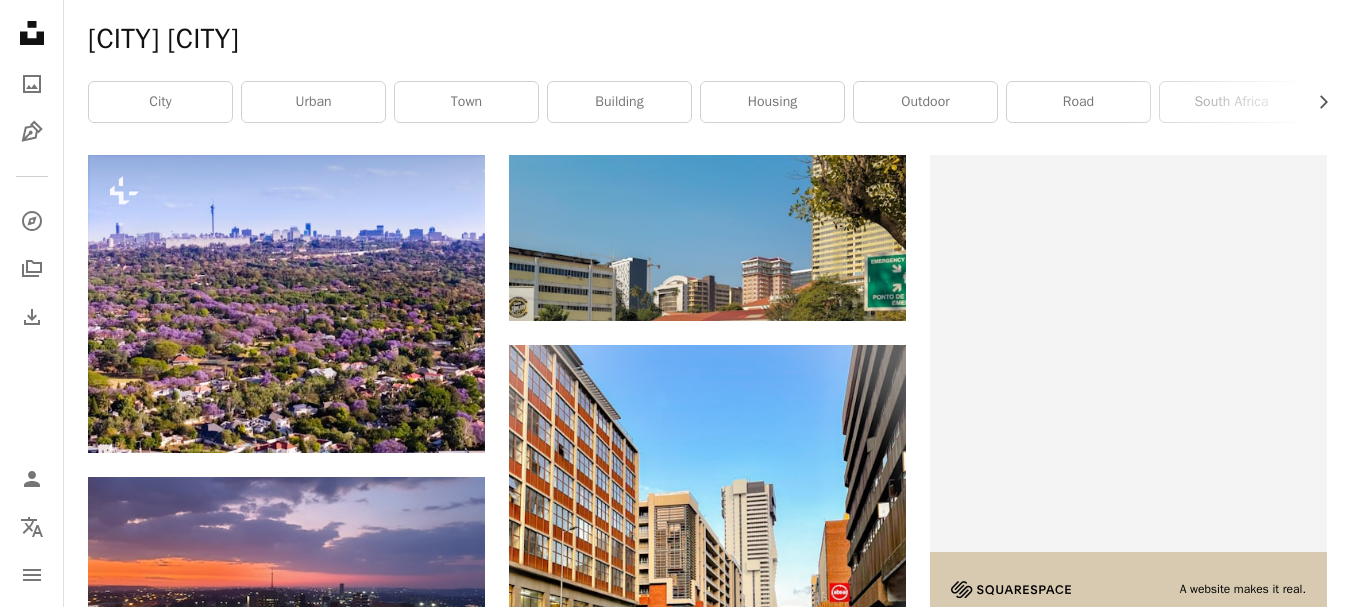 scroll, scrollTop: 379, scrollLeft: 0, axis: vertical 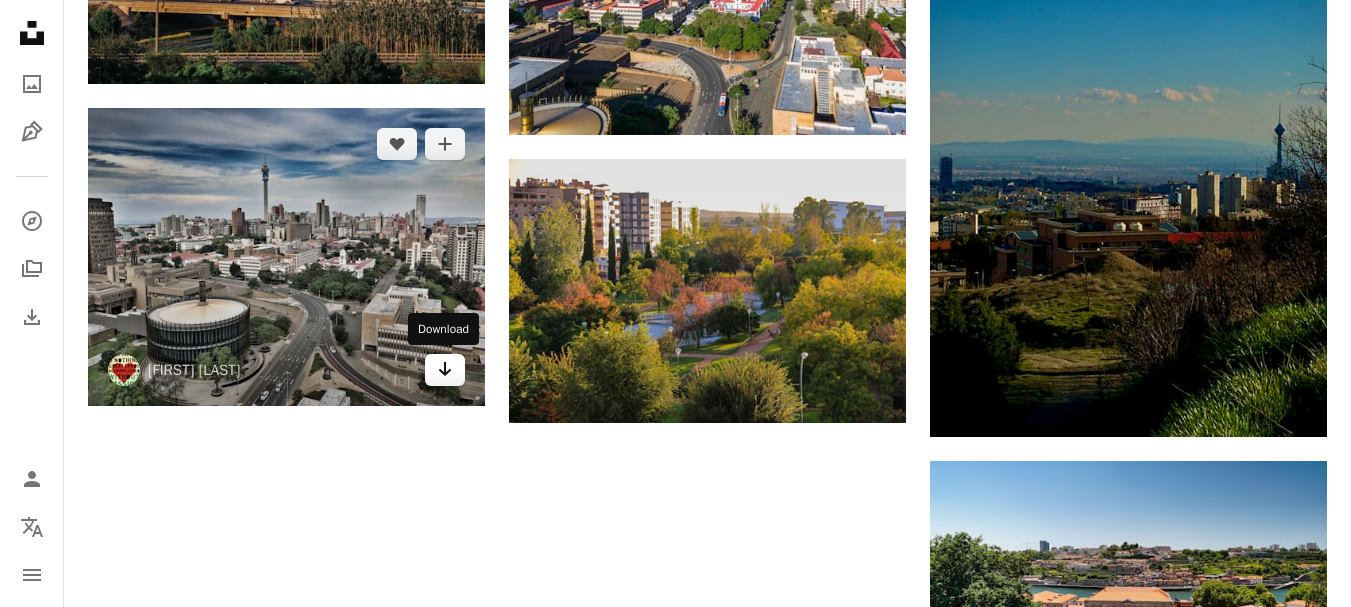 click on "Arrow pointing down" at bounding box center (445, 370) 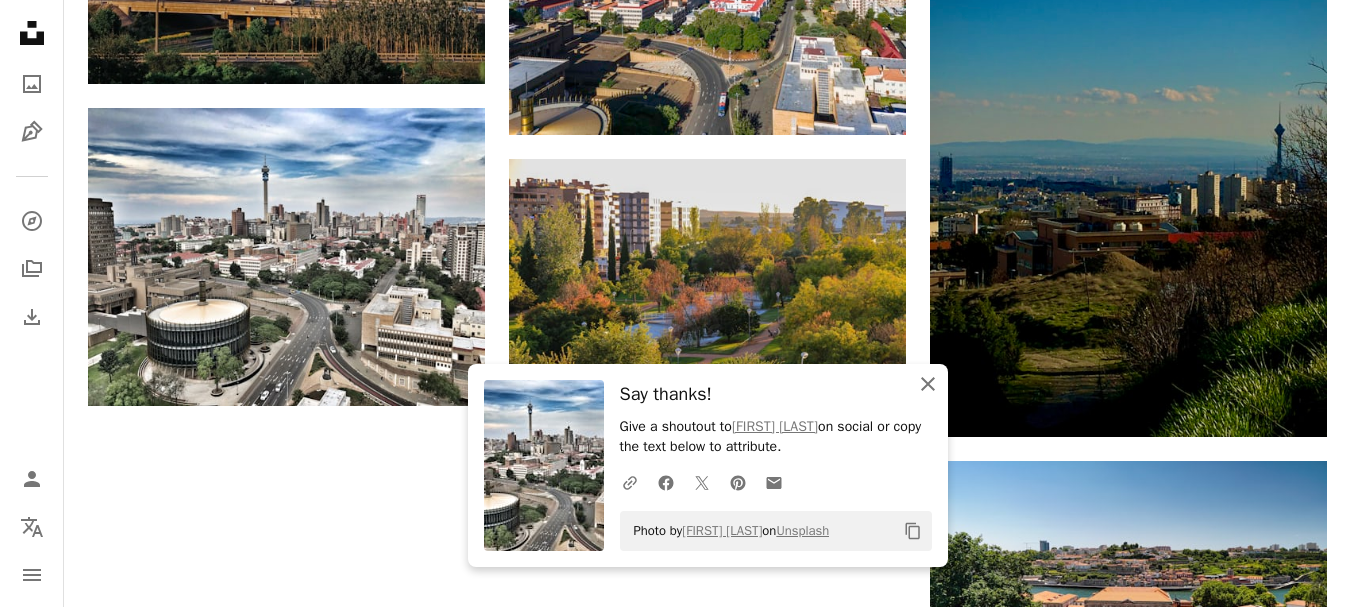 click on "An X shape" 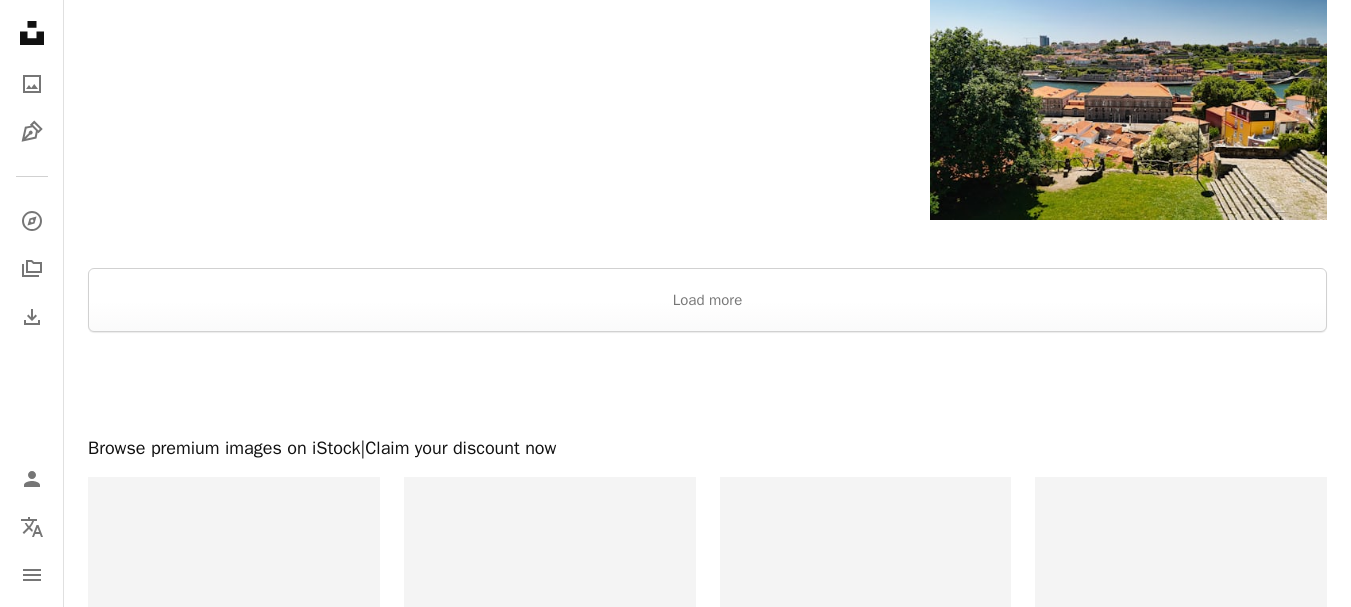 scroll, scrollTop: 449, scrollLeft: 0, axis: vertical 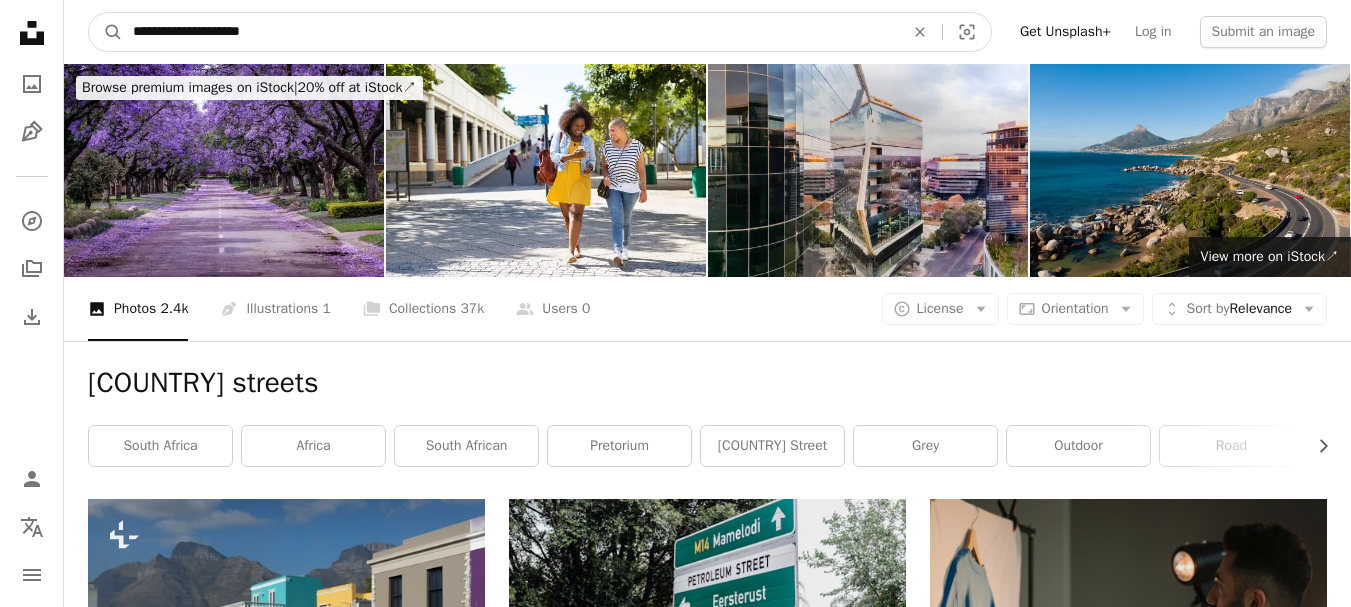 click on "**********" at bounding box center (510, 32) 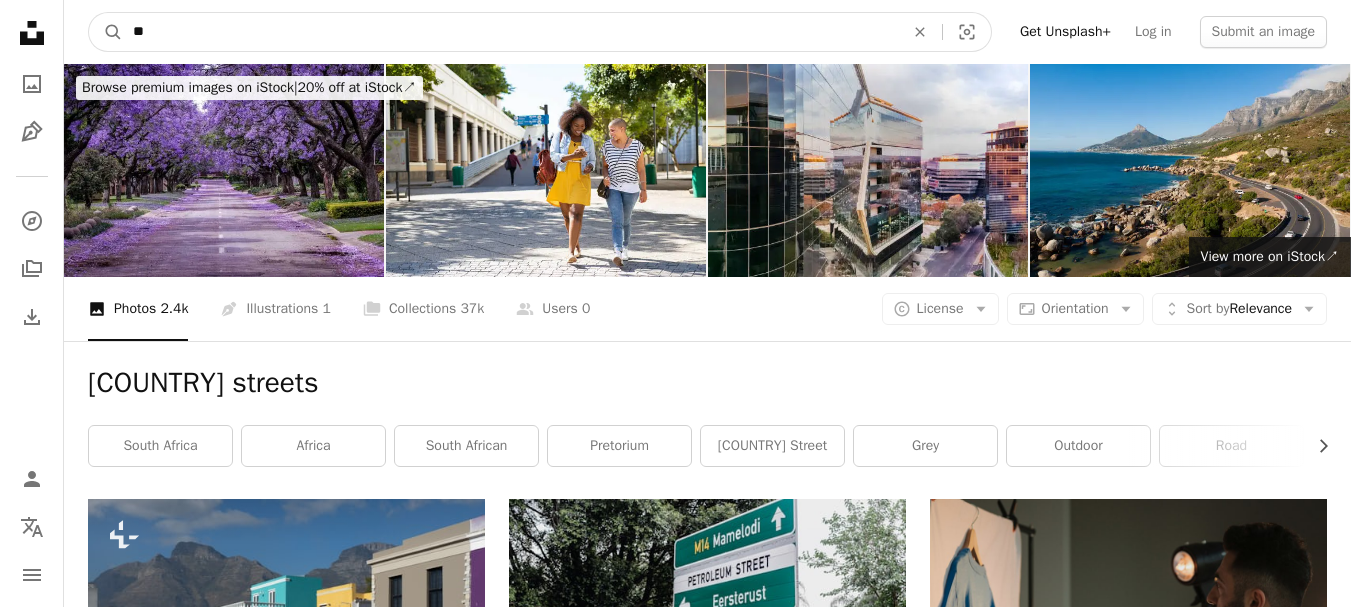type on "*" 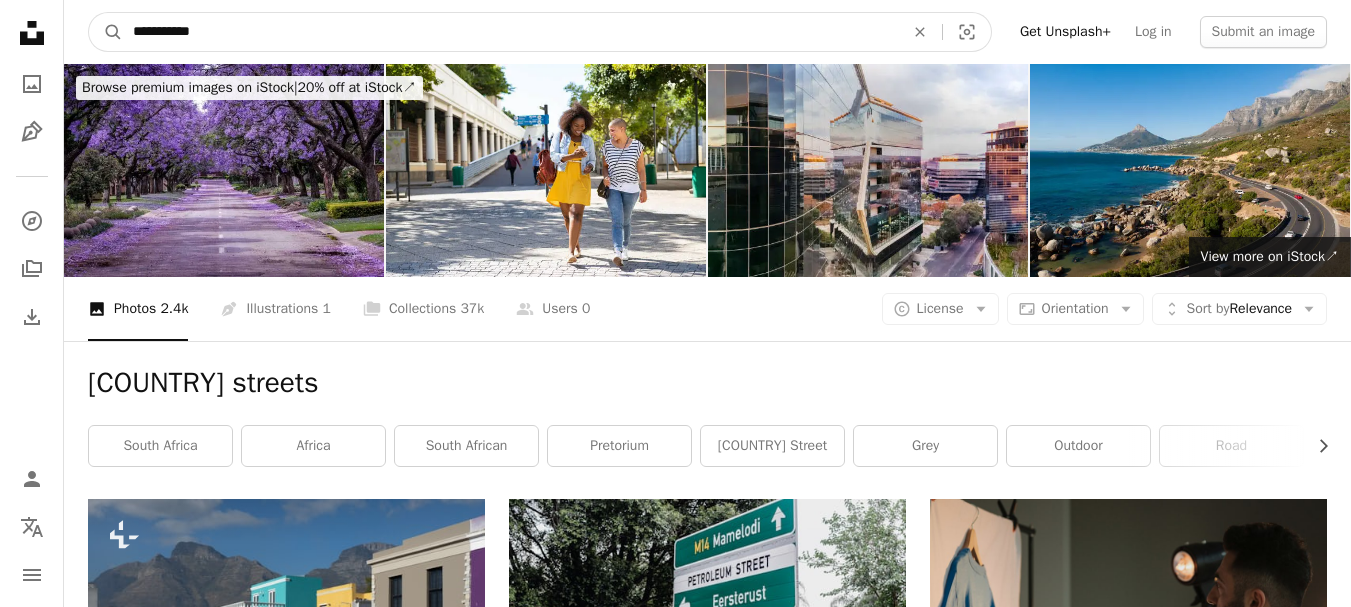 type on "**********" 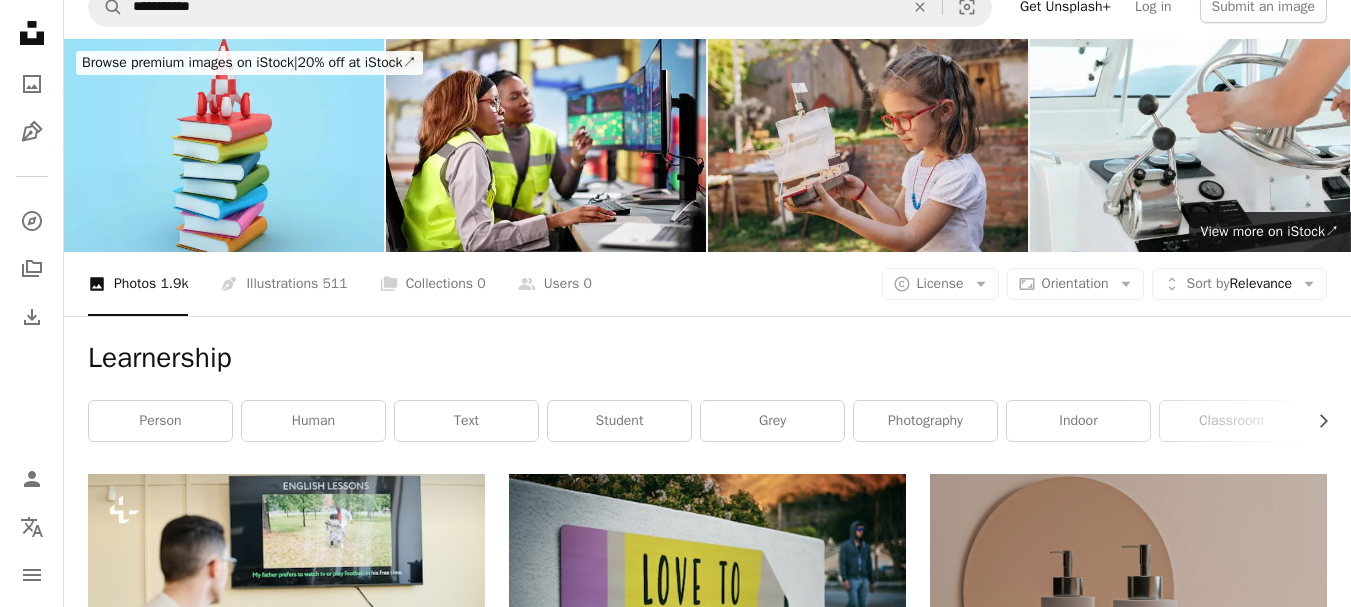 scroll, scrollTop: 0, scrollLeft: 0, axis: both 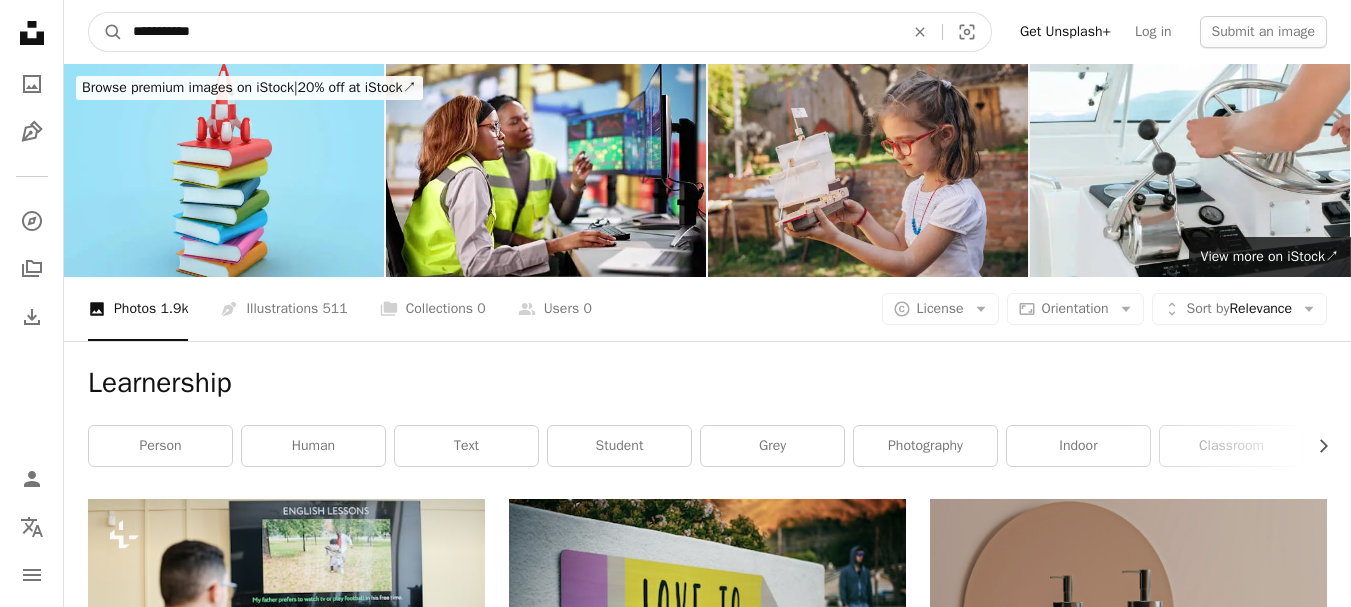 click on "**********" at bounding box center [510, 32] 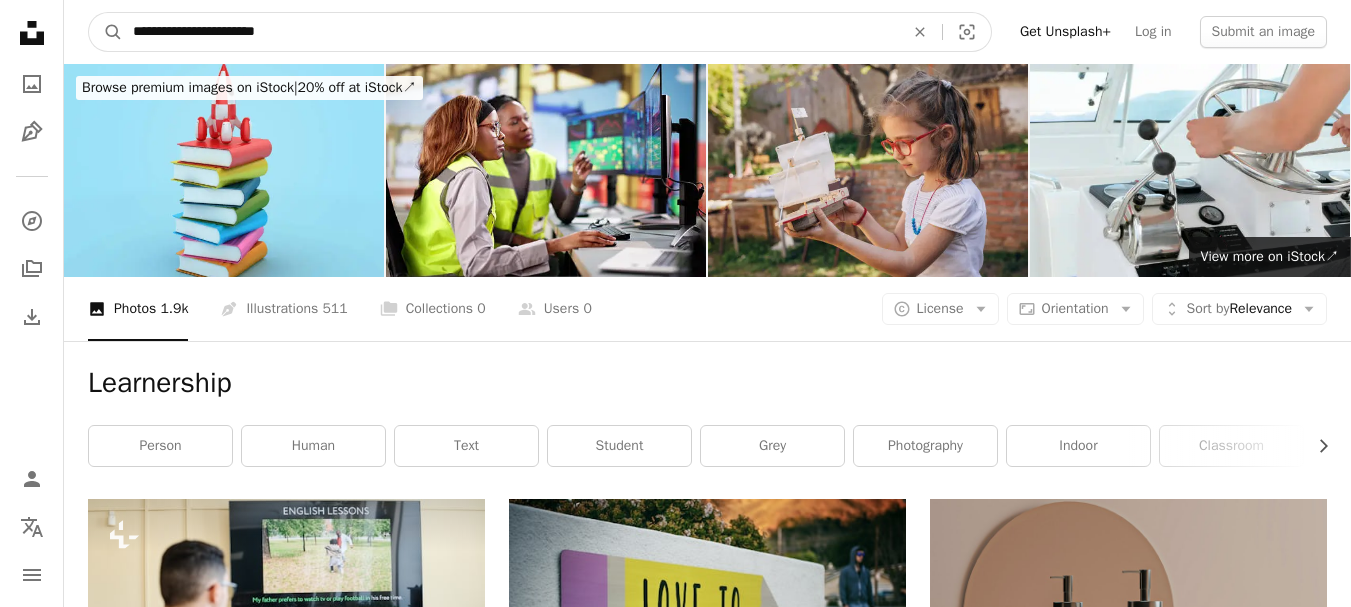 type on "**********" 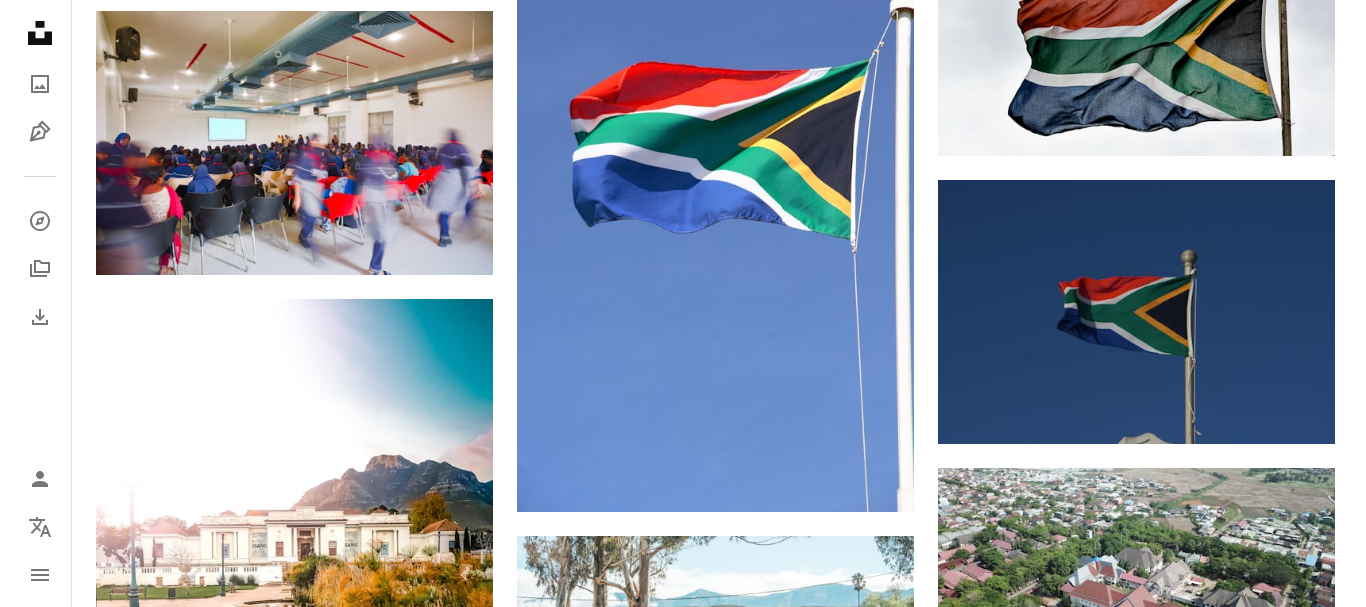 scroll, scrollTop: 1480, scrollLeft: 0, axis: vertical 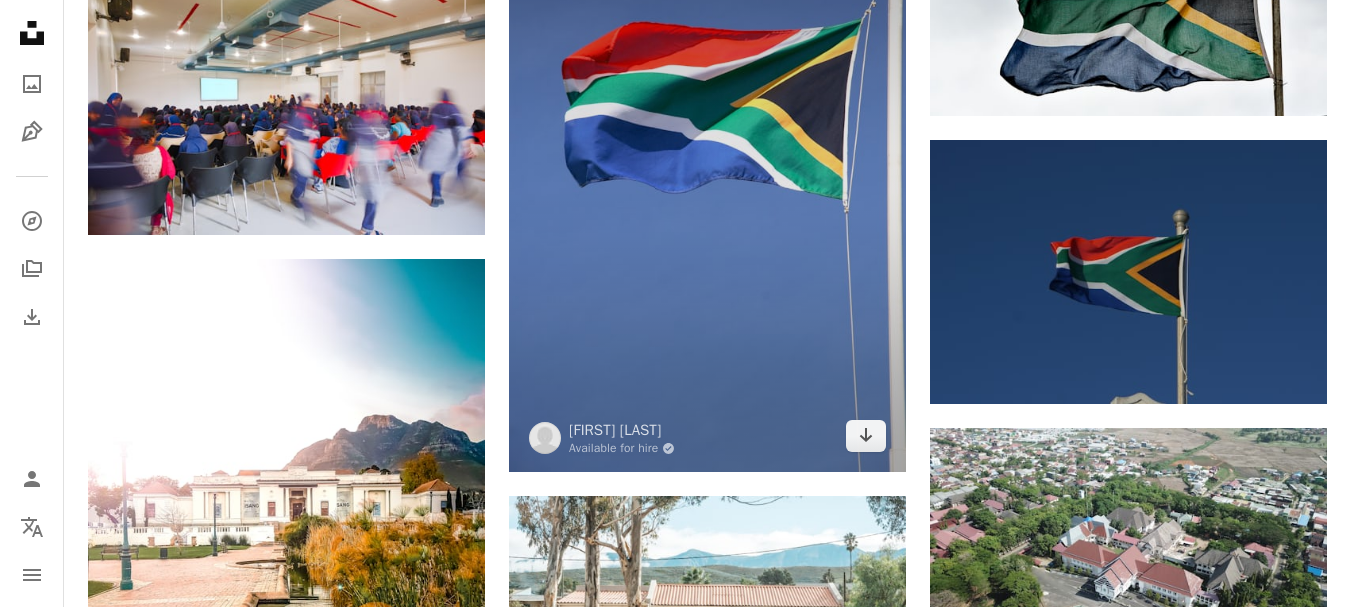 drag, startPoint x: 653, startPoint y: 142, endPoint x: 609, endPoint y: 170, distance: 52.153618 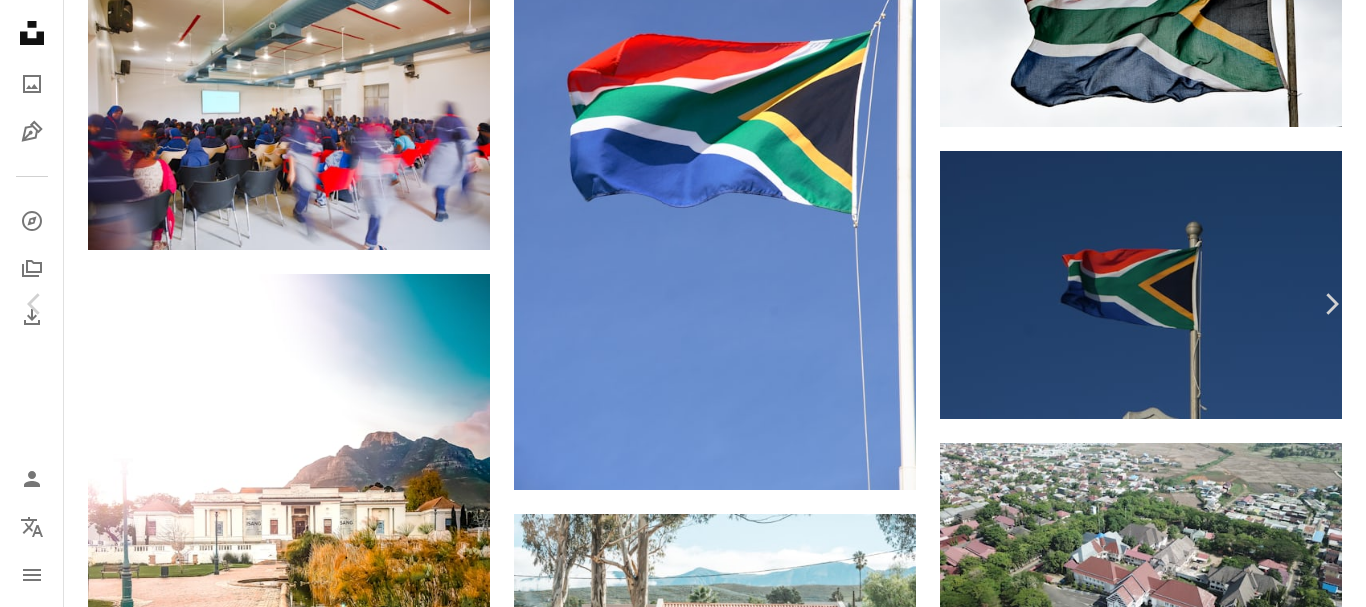 click on "Chevron down" 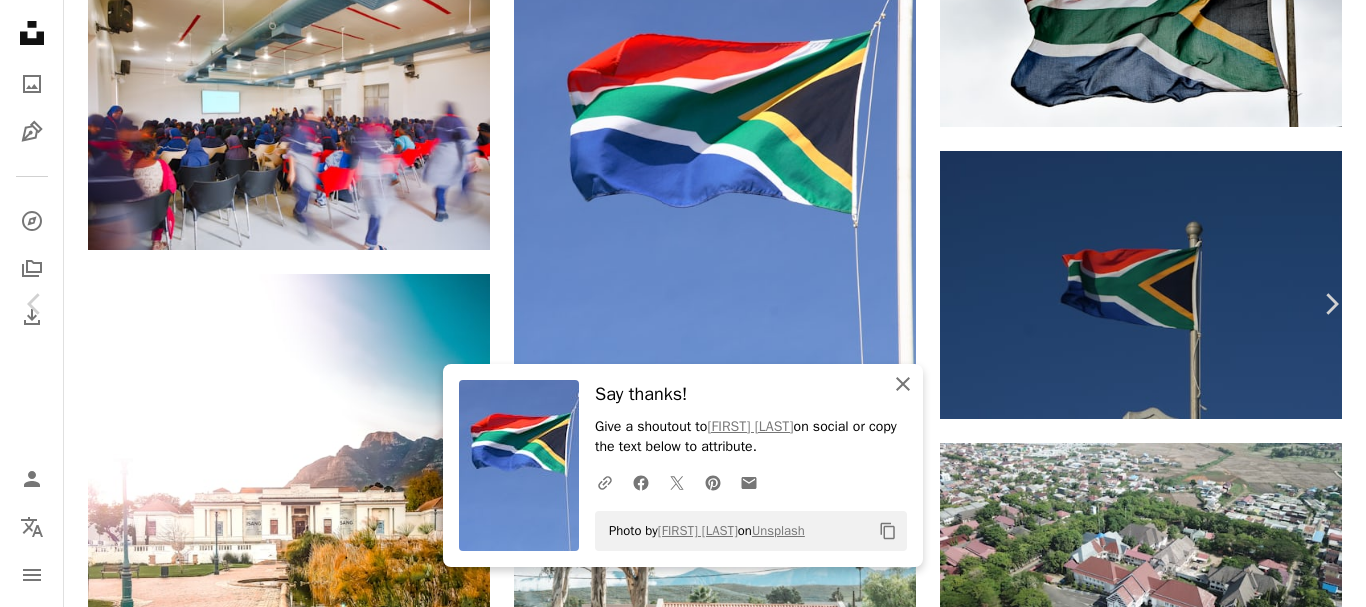 click on "An X shape" 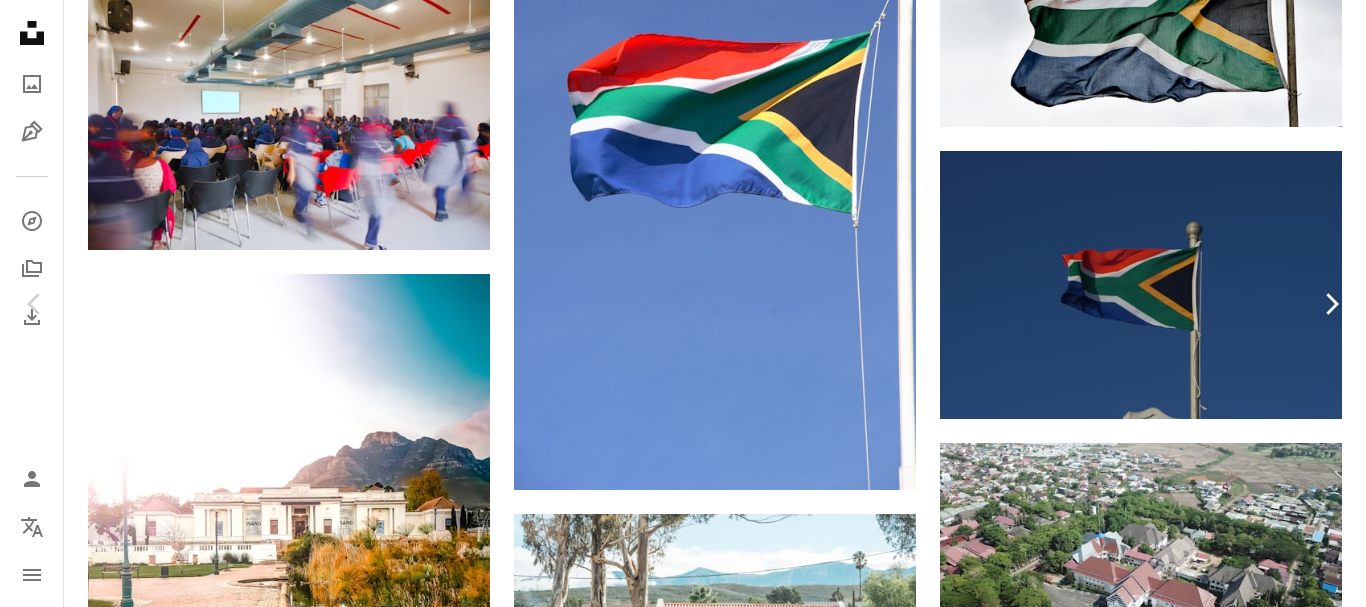 click on "Chevron right" 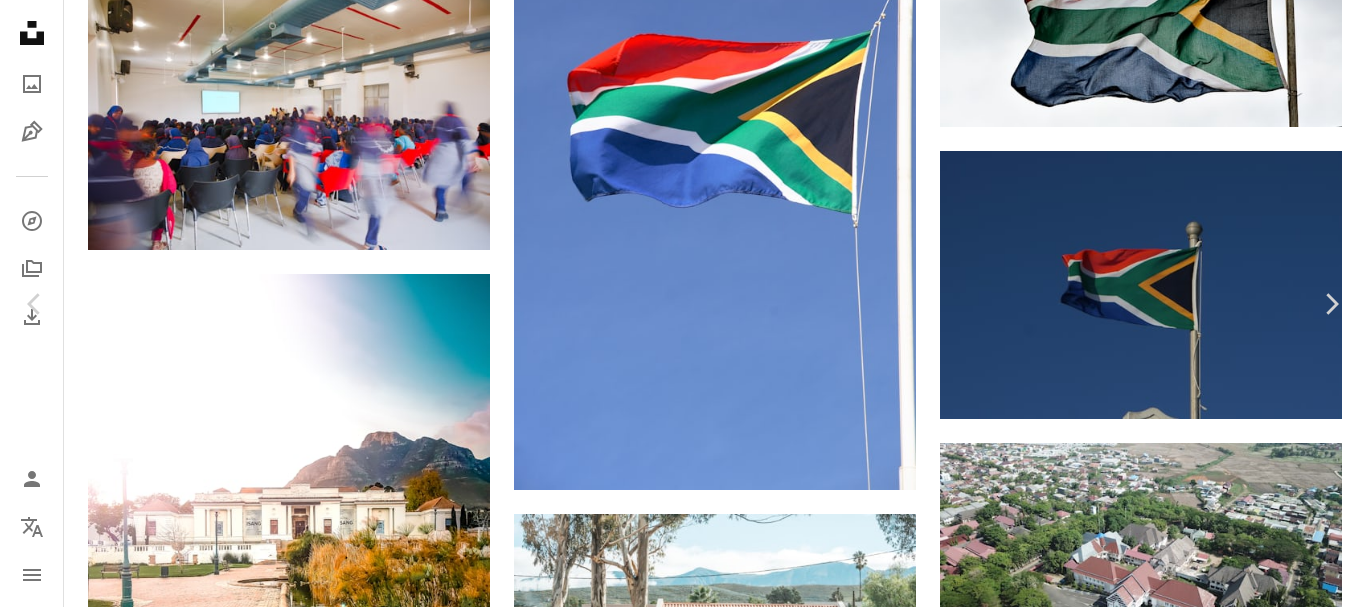 scroll, scrollTop: 98, scrollLeft: 0, axis: vertical 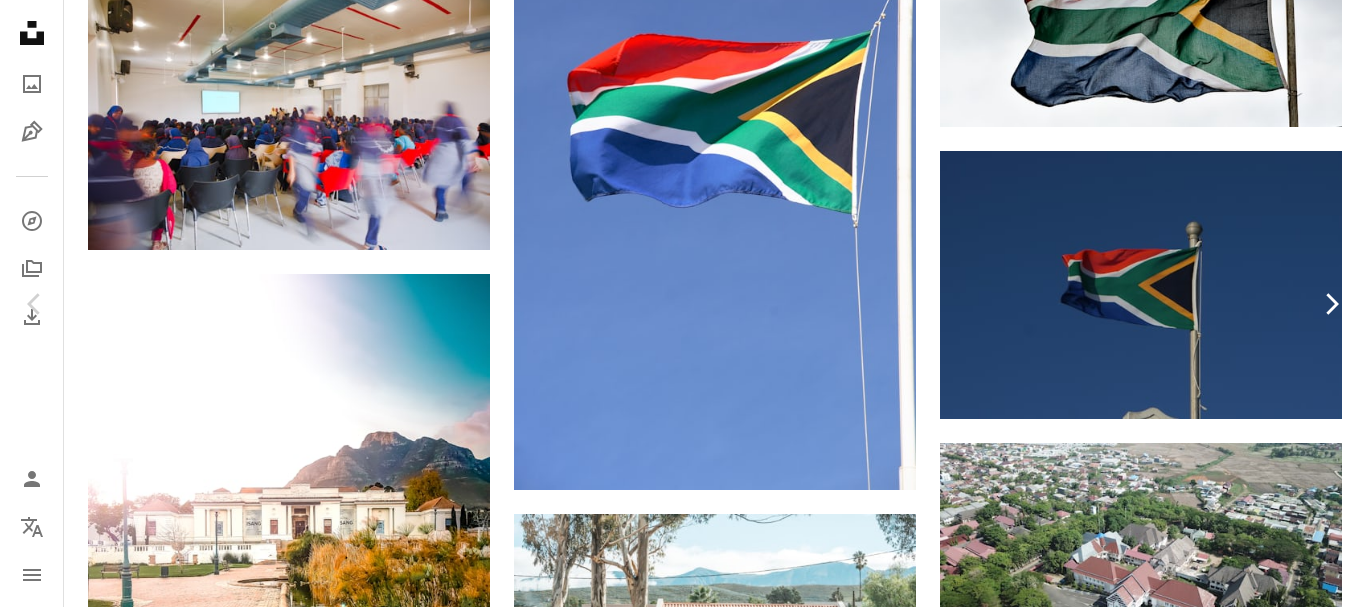 click on "Chevron right" 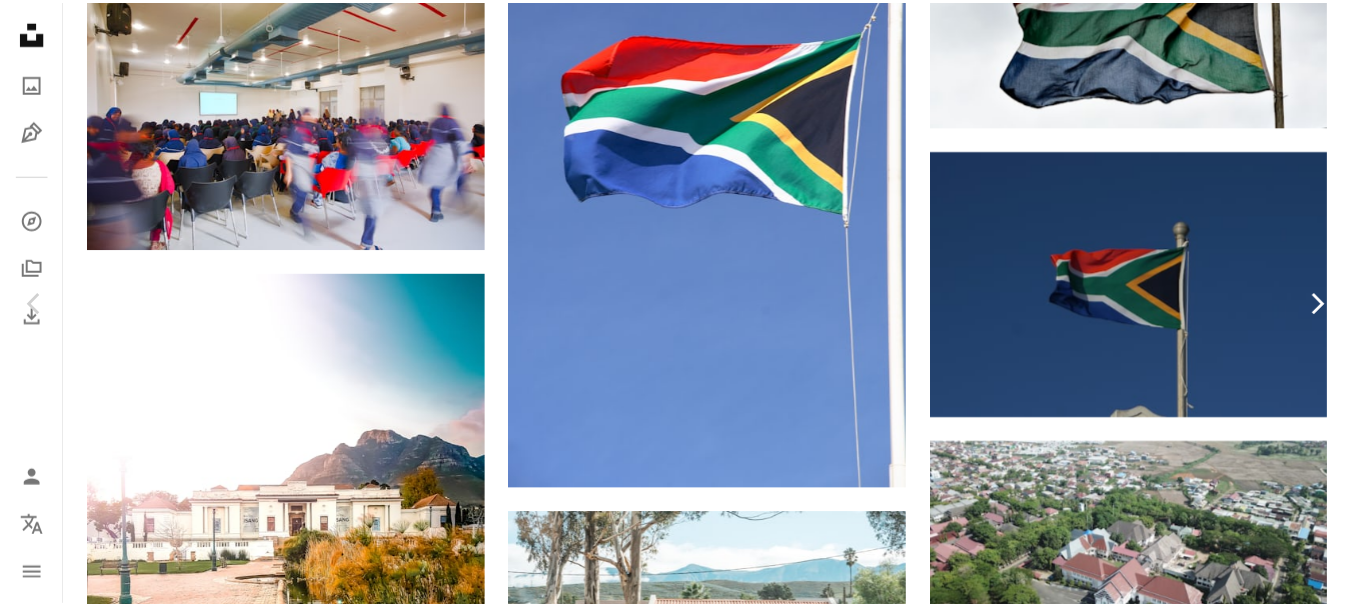 scroll, scrollTop: 0, scrollLeft: 0, axis: both 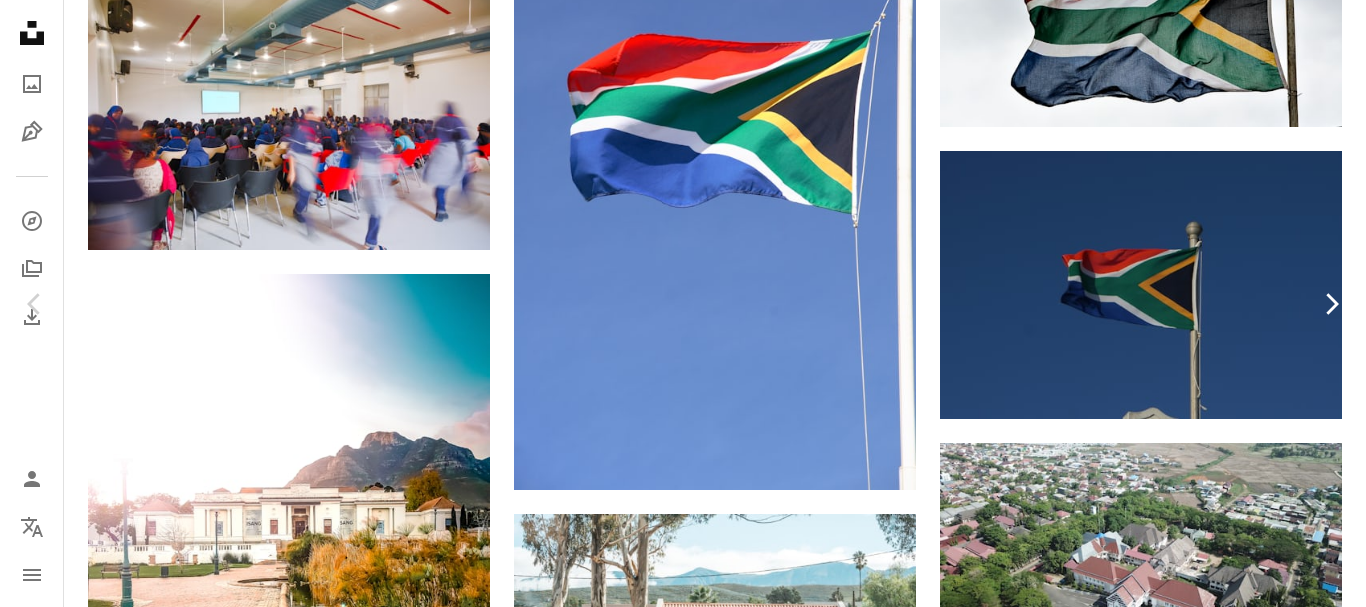 click on "Chevron right" 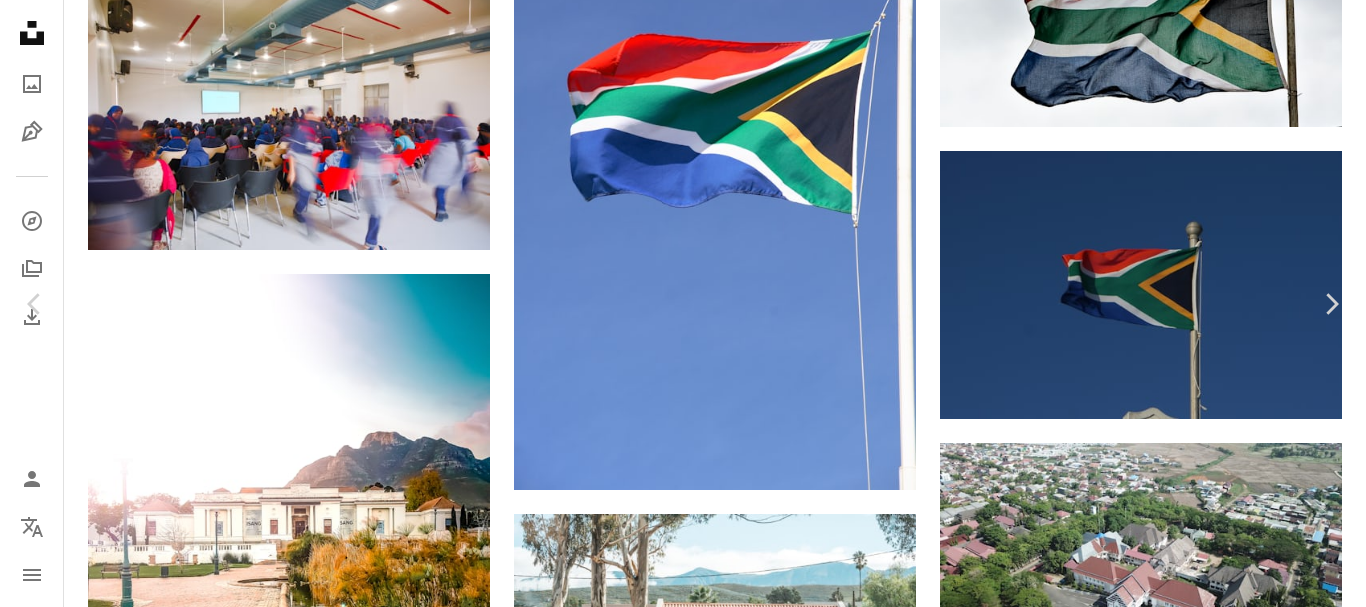 click 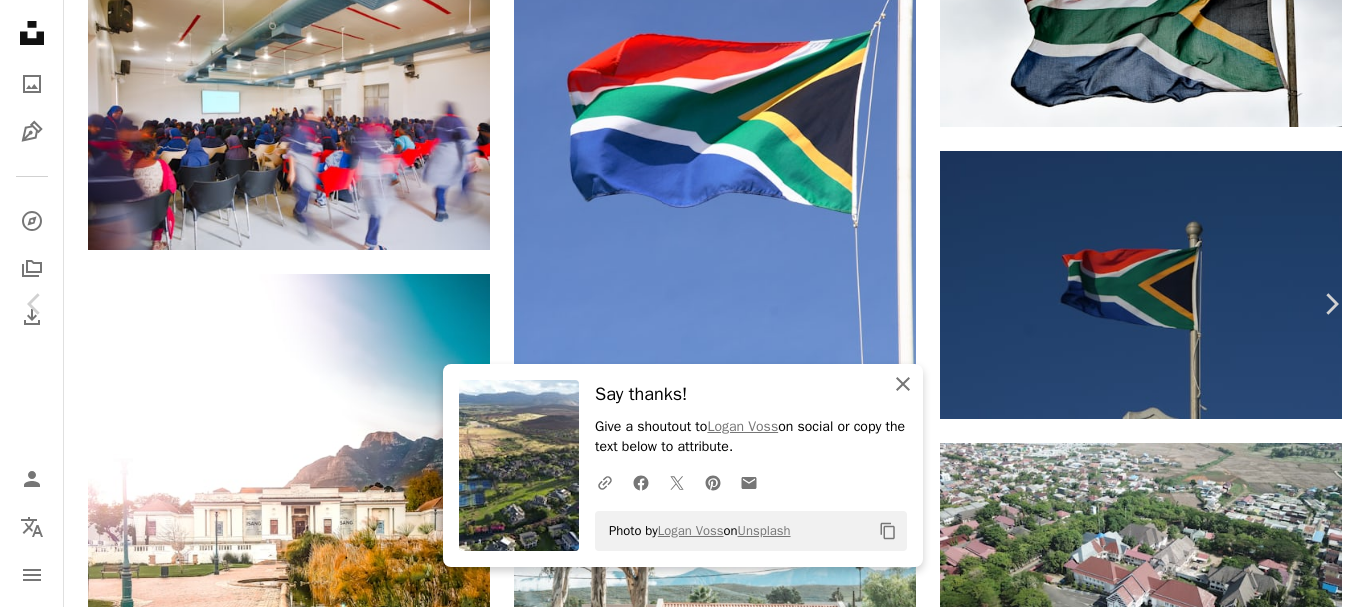 click on "An X shape" 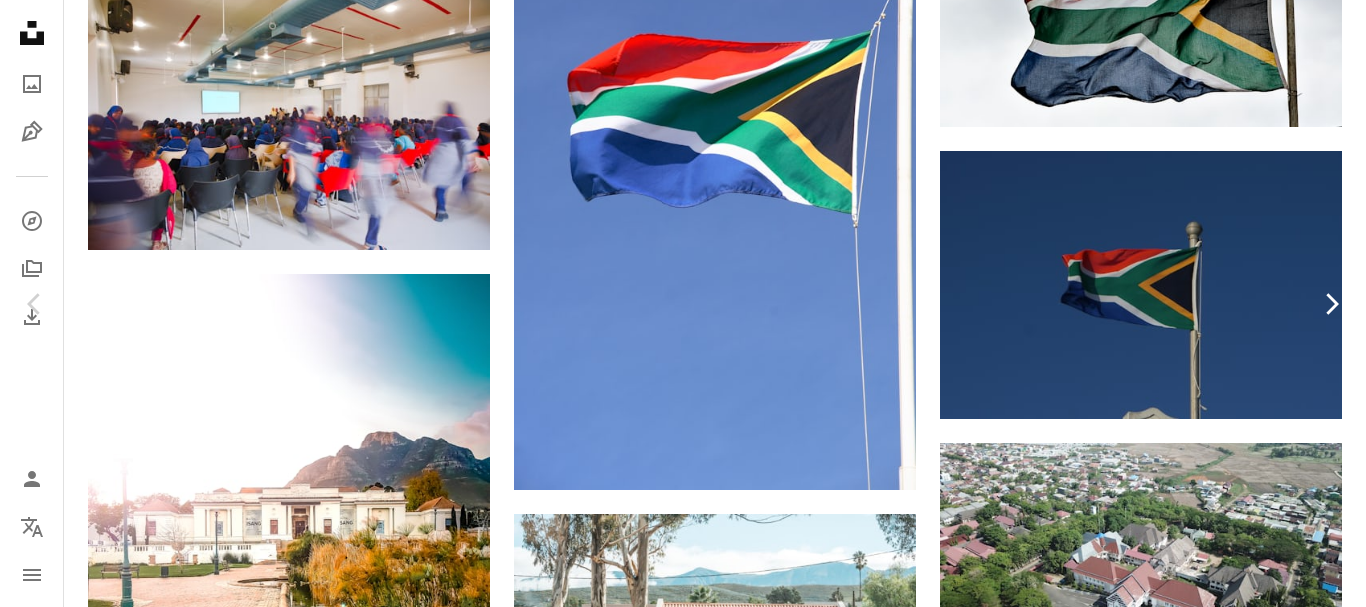 click 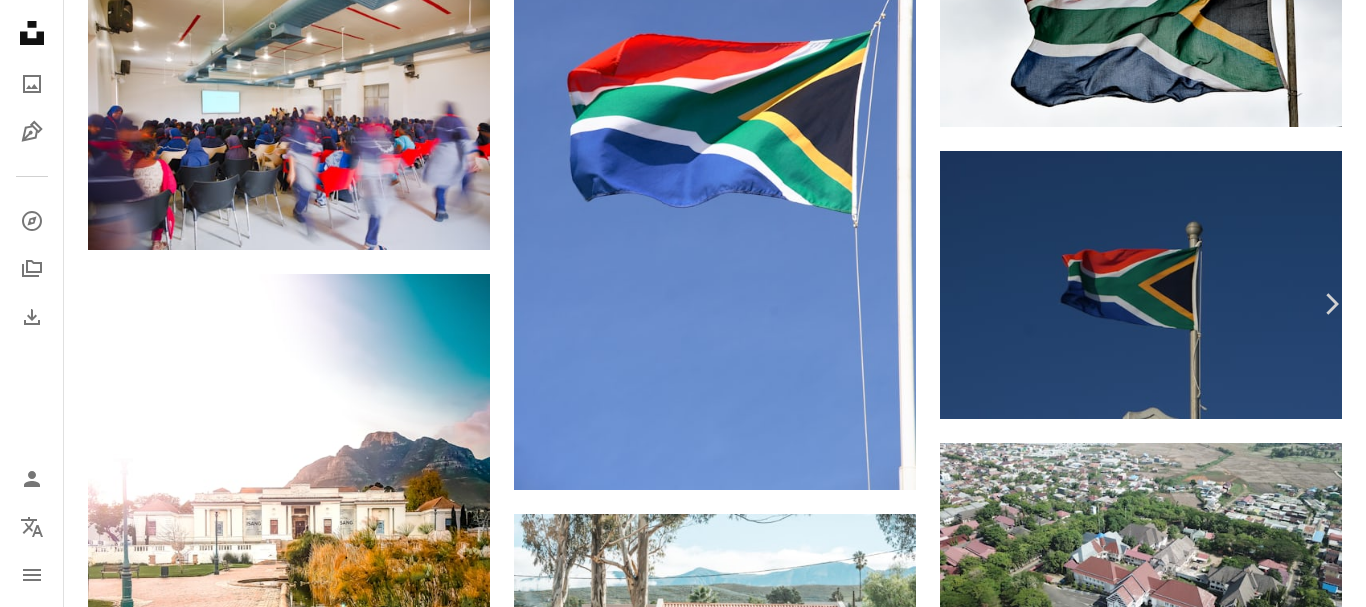 click on "Chevron left" at bounding box center (35, 304) 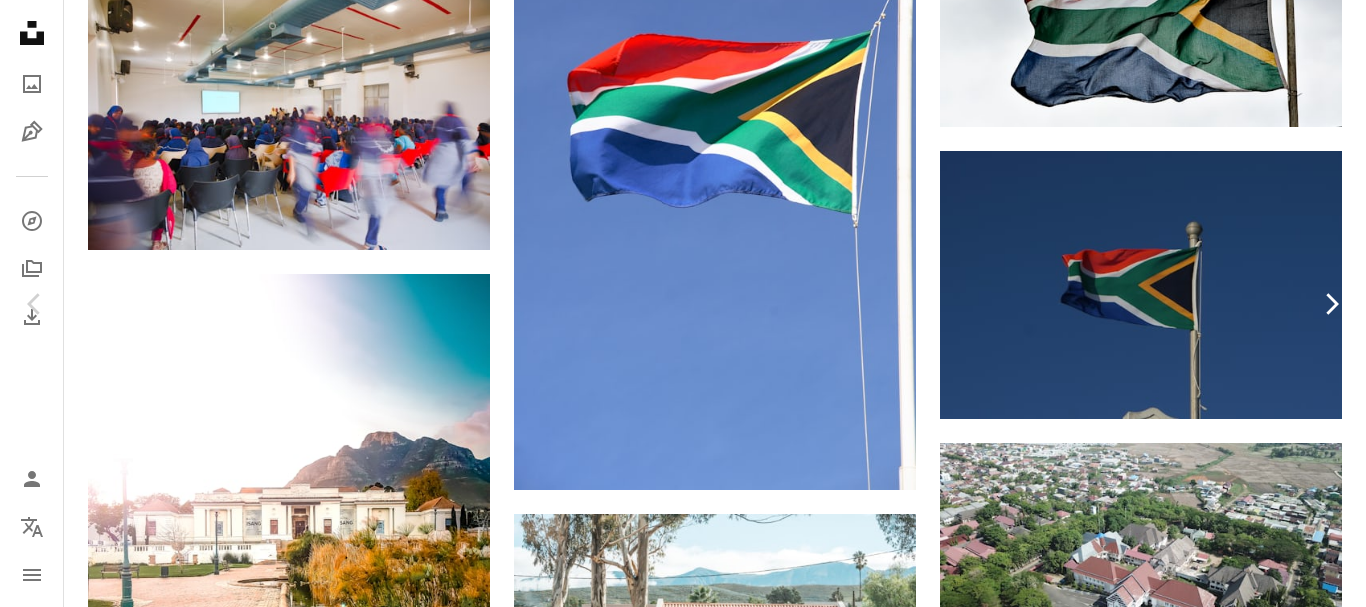 click on "Chevron right" 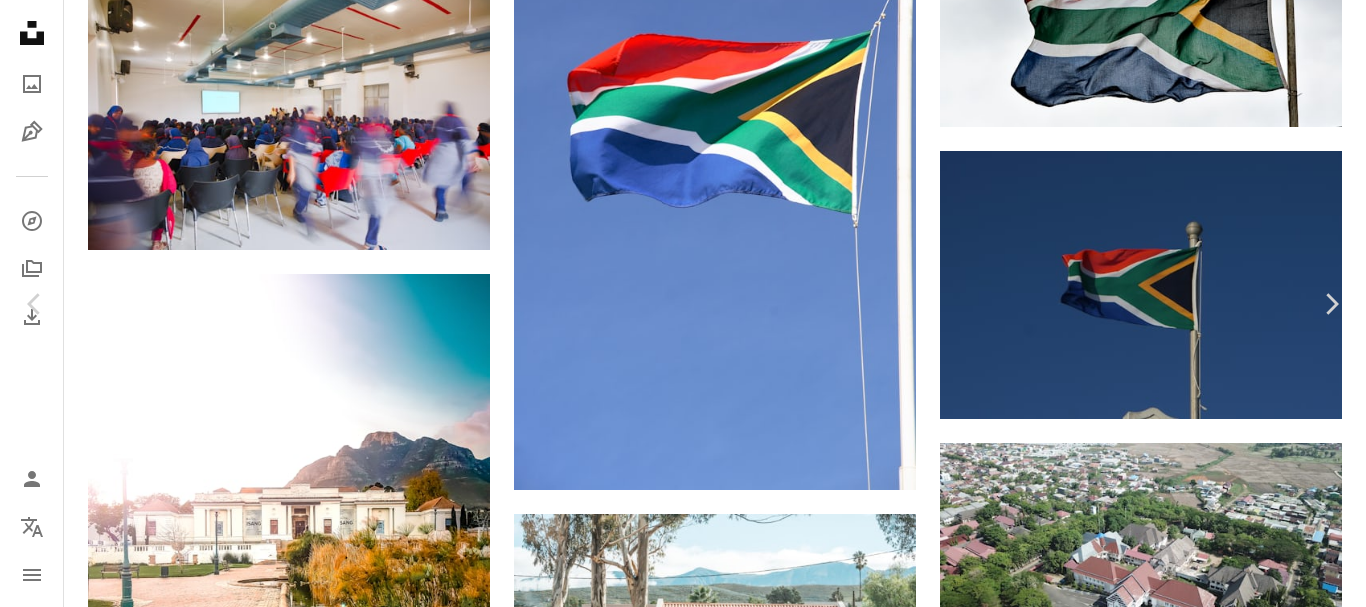 click on "Chevron down" 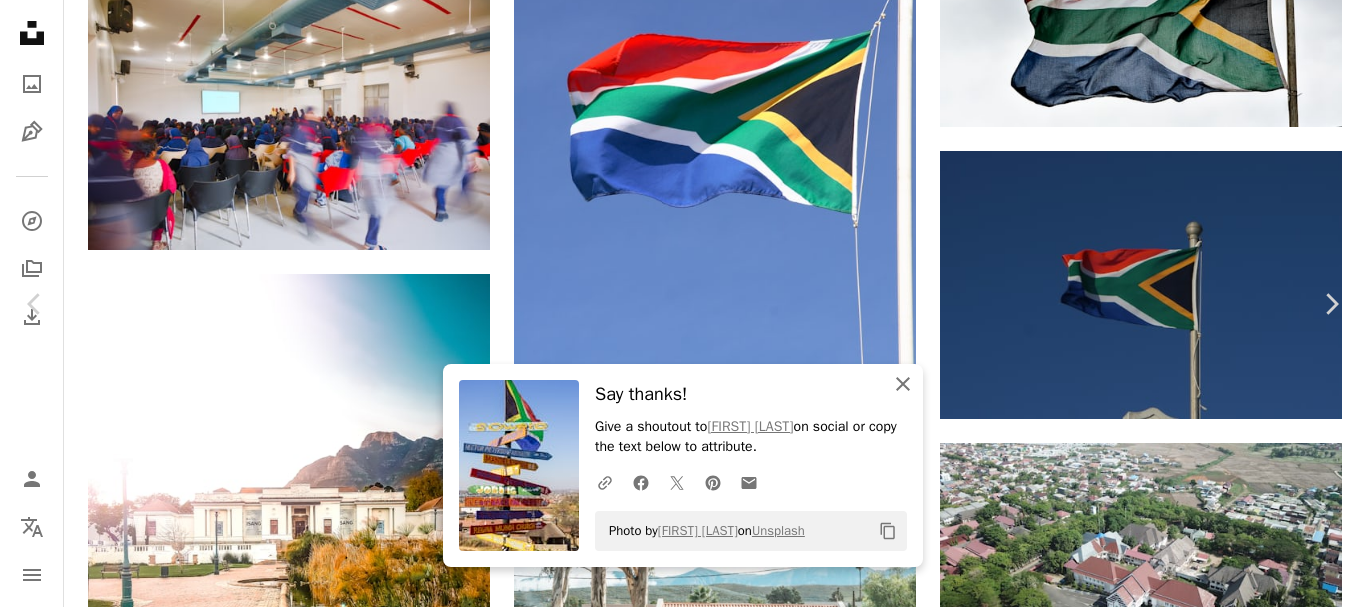 click on "An X shape" 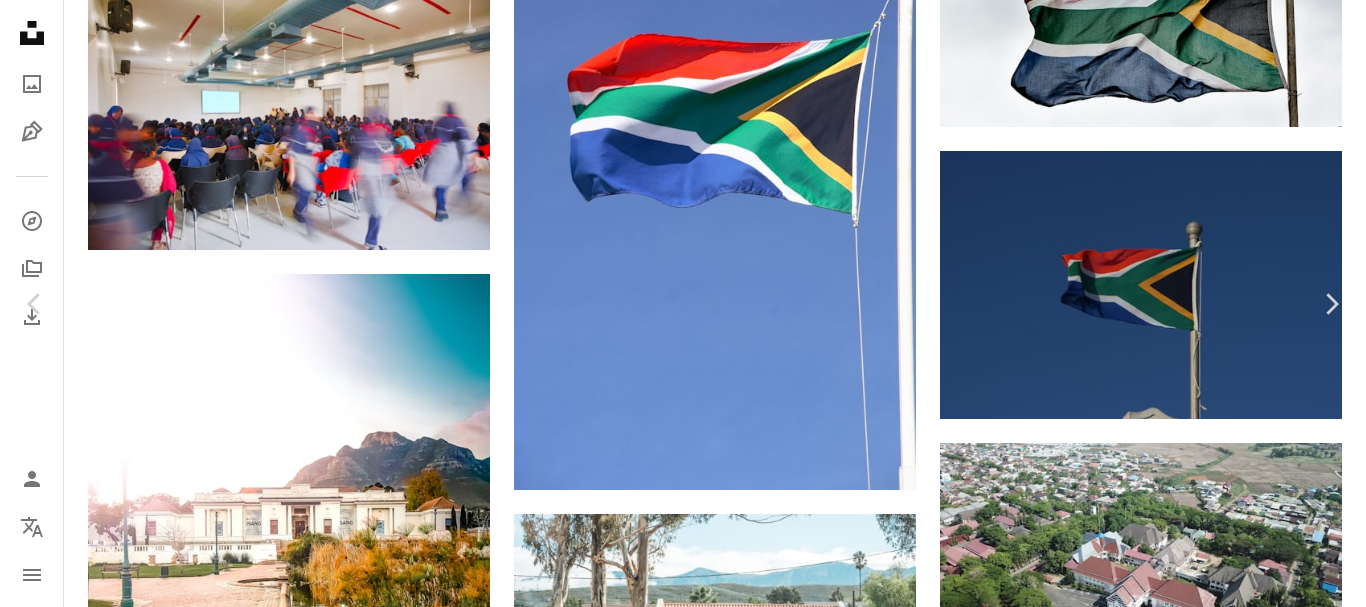 click on "An X shape" at bounding box center [20, 20] 